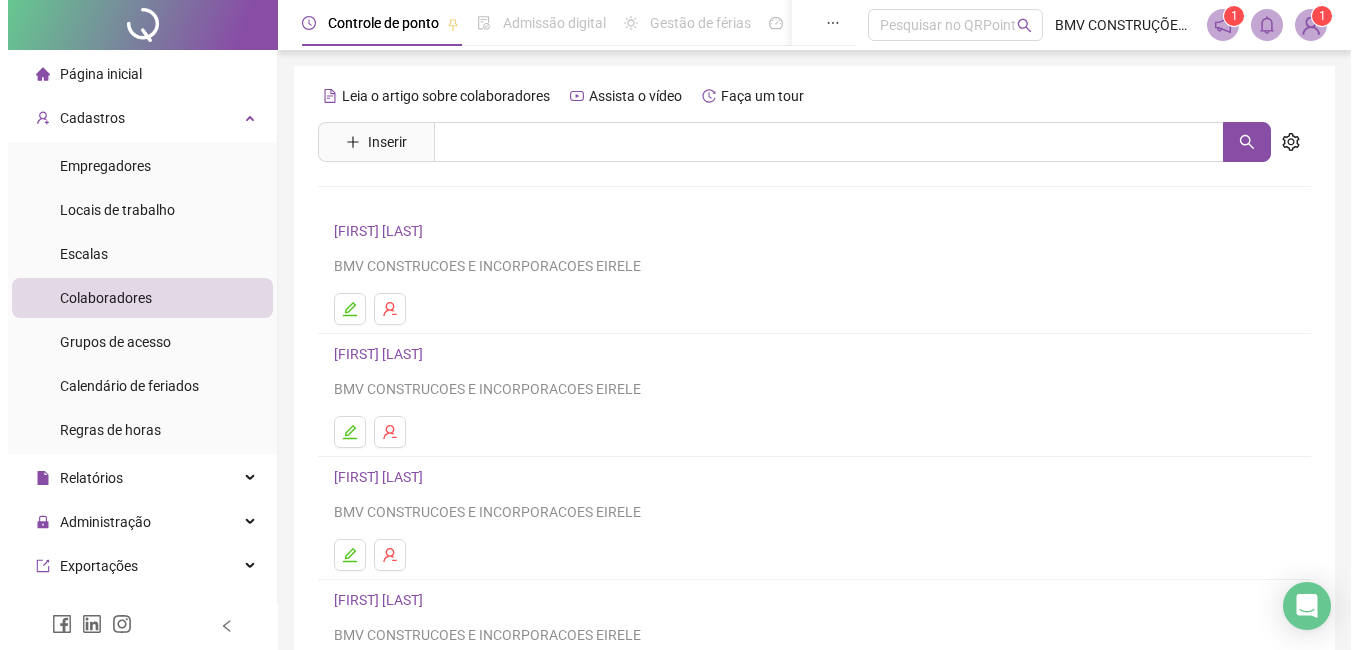 scroll, scrollTop: 0, scrollLeft: 0, axis: both 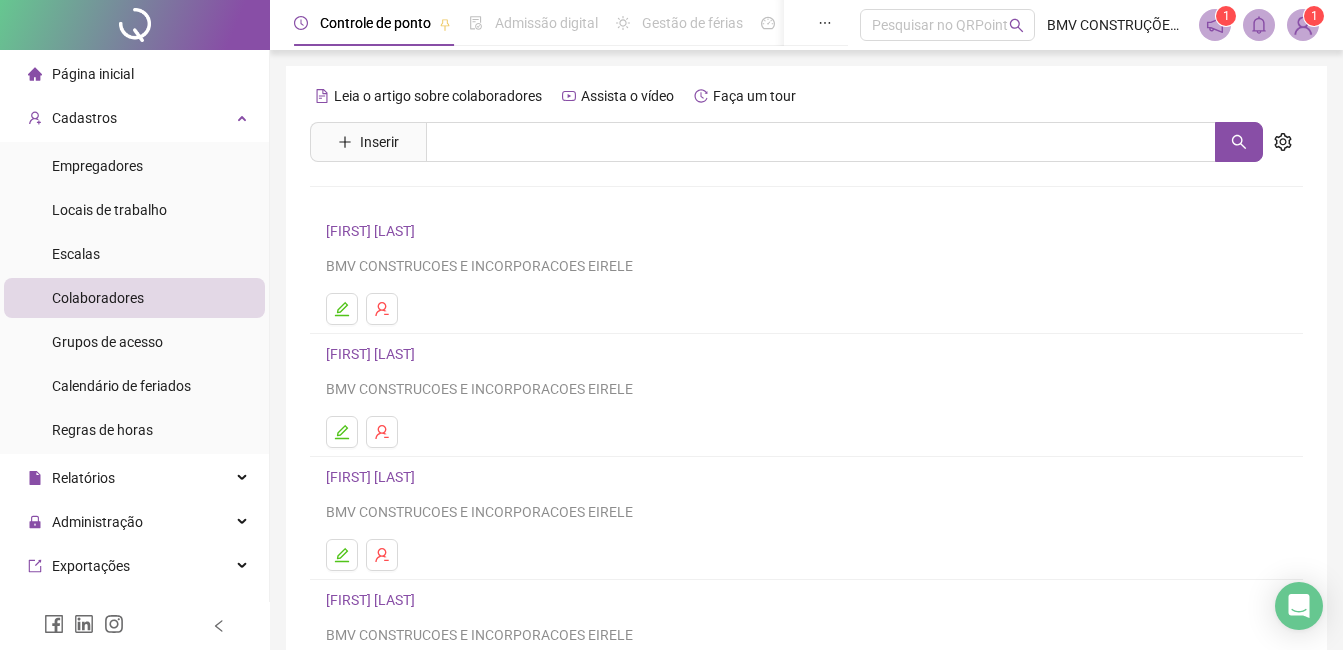 click on "Página inicial Cadastros Empregadores Locais de trabalho Escalas Colaboradores Grupos de acesso Calendário de feriados Regras de horas Relatórios Administração Ajustes da folha Ajustes rápidos Análise de inconsistências Controle de registros de ponto Gestão de solicitações Ocorrências Validar protocolo Link para Registro Rápido Exportações Integrações Gestão de holerites Aceite de uso Atestado técnico Gerar QRCode Financeiro Central de ajuda Clube QR - Beneficios" at bounding box center (135, 496) 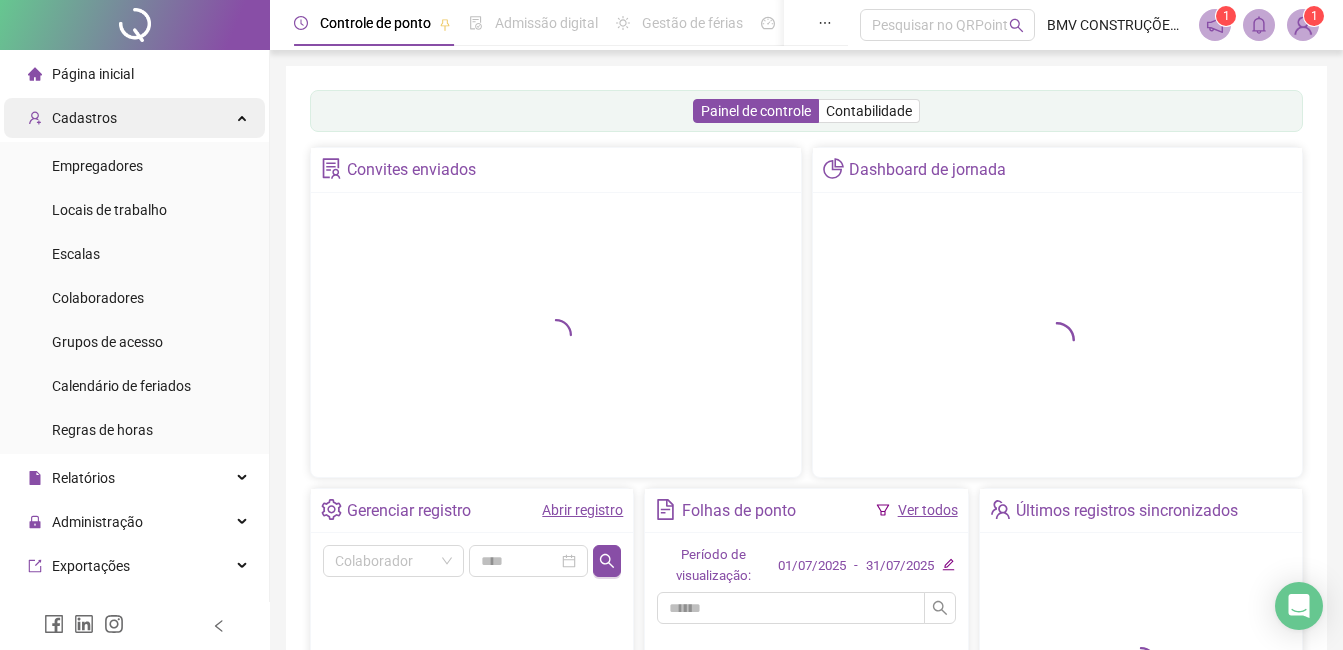 click on "Cadastros" at bounding box center (134, 118) 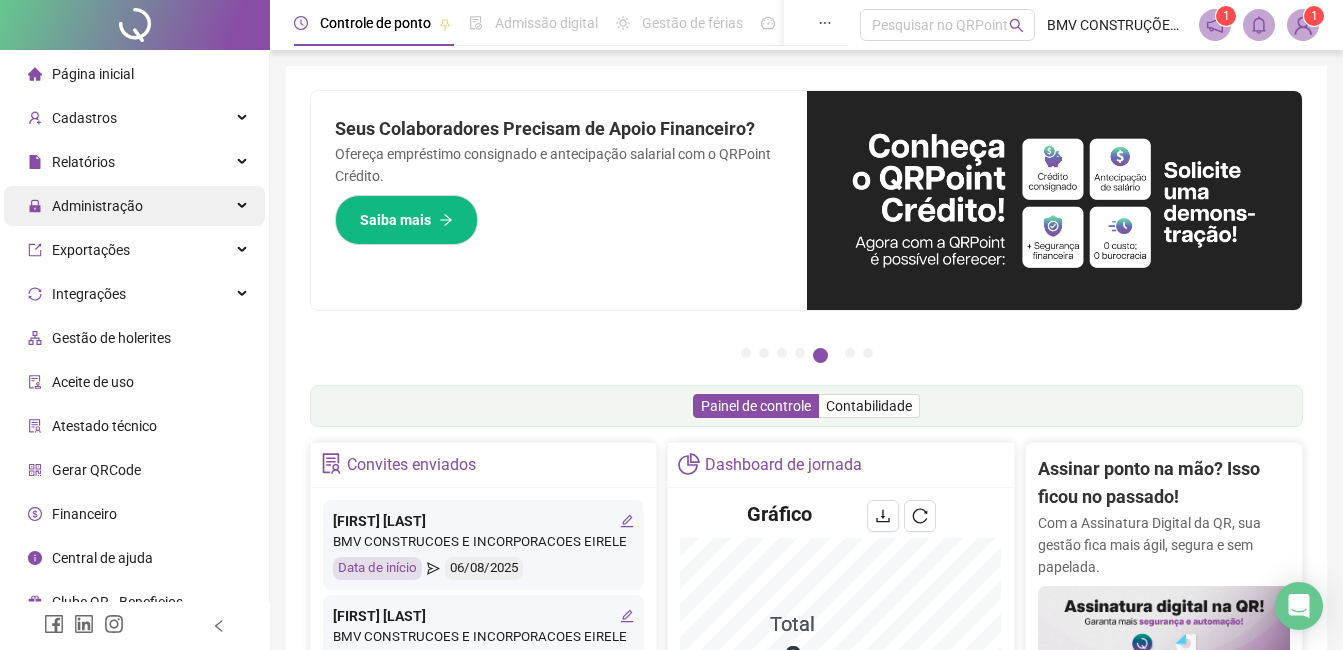 click on "Administração" at bounding box center [85, 206] 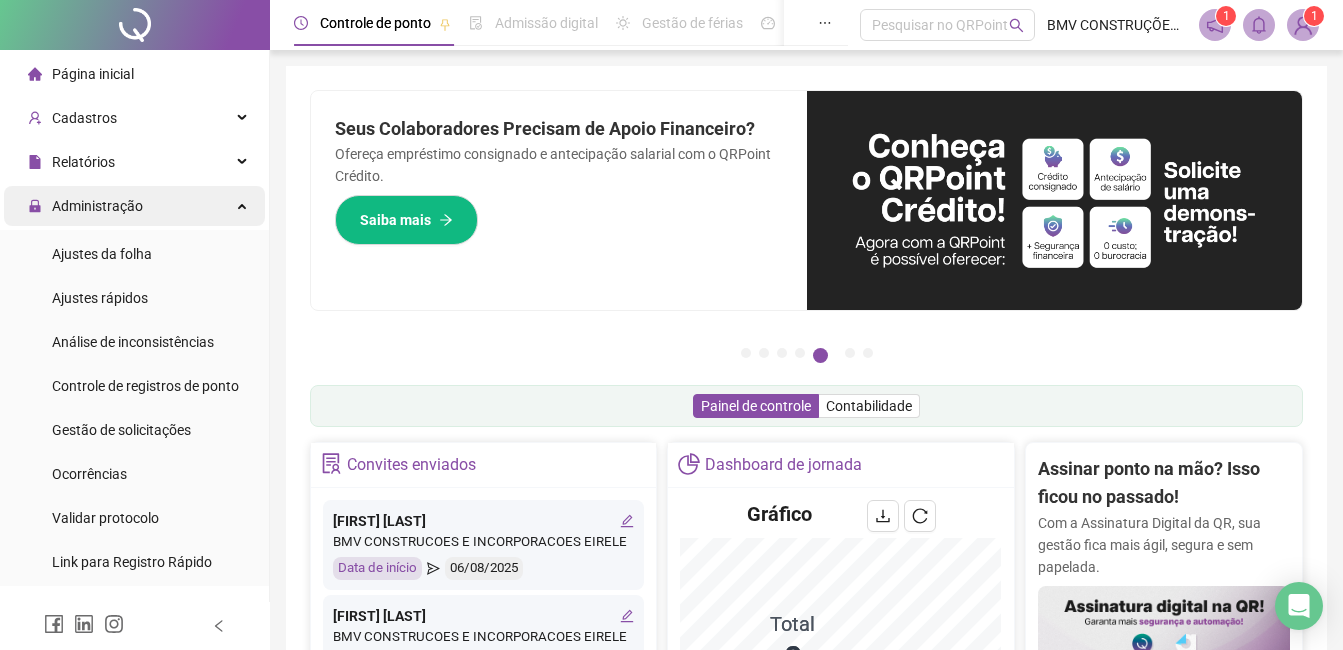 click on "Administração" at bounding box center [85, 206] 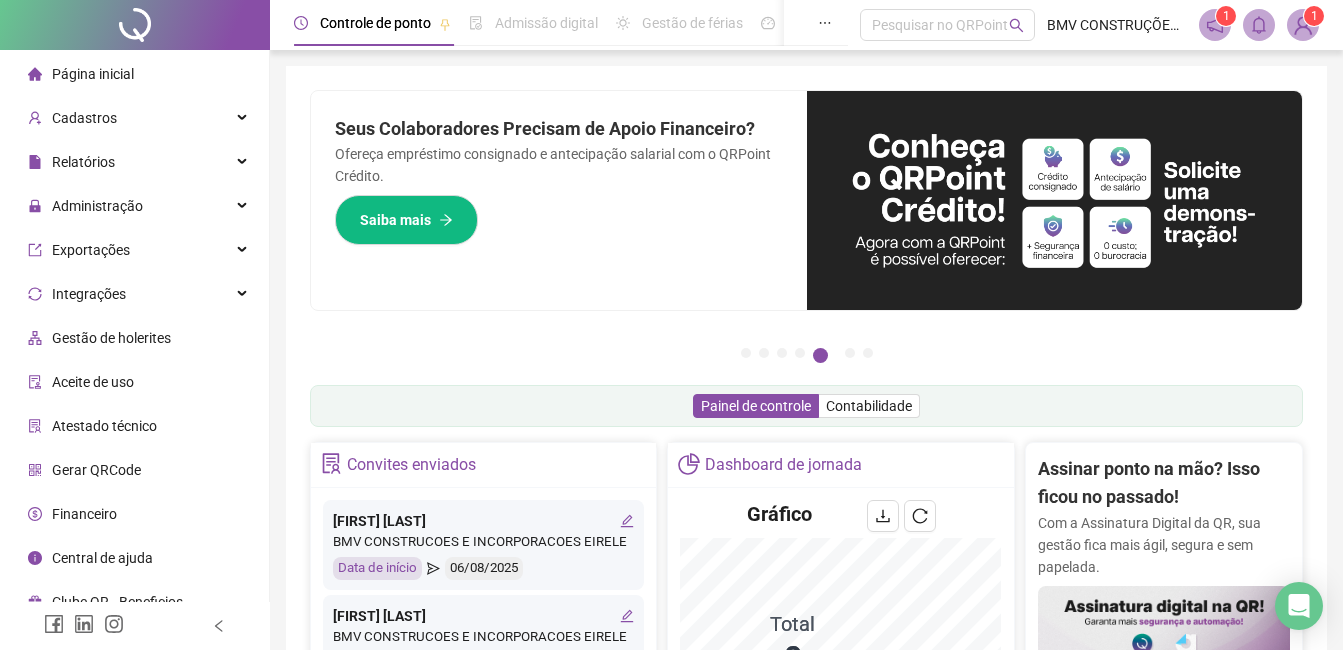 click on "Gestão de holerites" at bounding box center (111, 338) 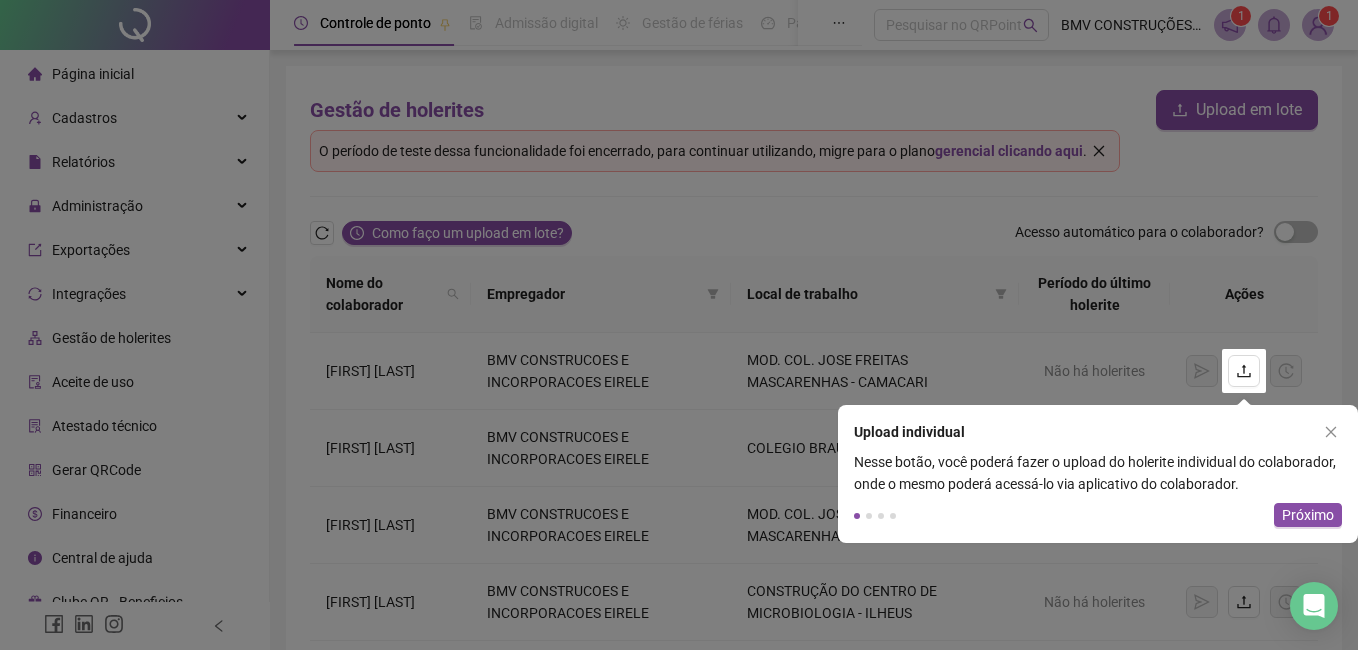 click on "Upload individual Nesse botão, você poderá fazer o upload do holerite individual do colaborador, onde o mesmo poderá acessá-lo via aplicativo do colaborador. Próximo" at bounding box center (1098, 474) 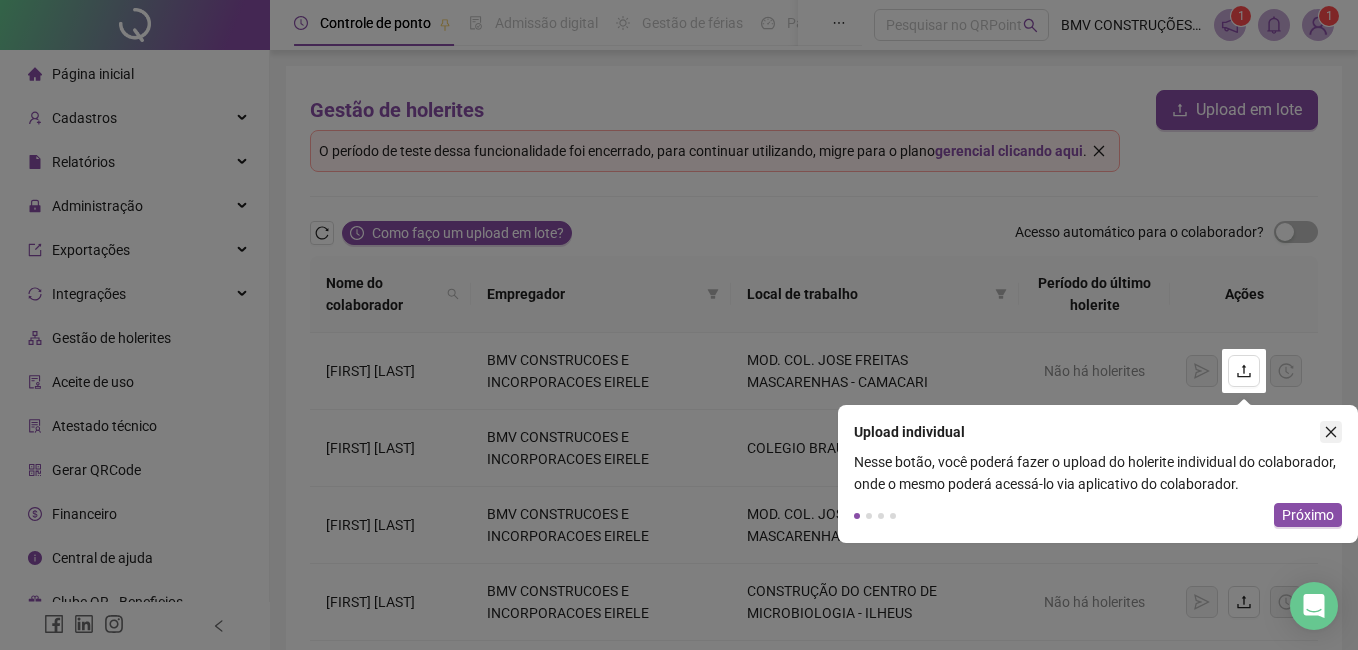 click 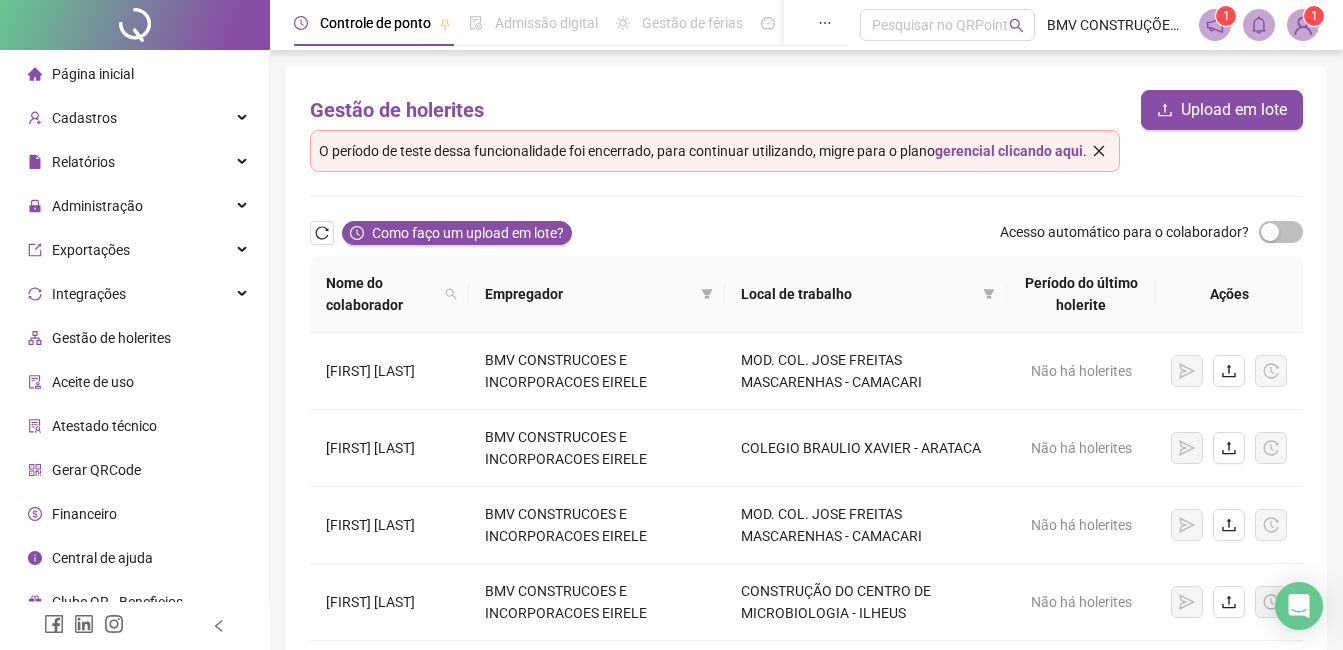 click on "Gerar QRCode" at bounding box center (96, 470) 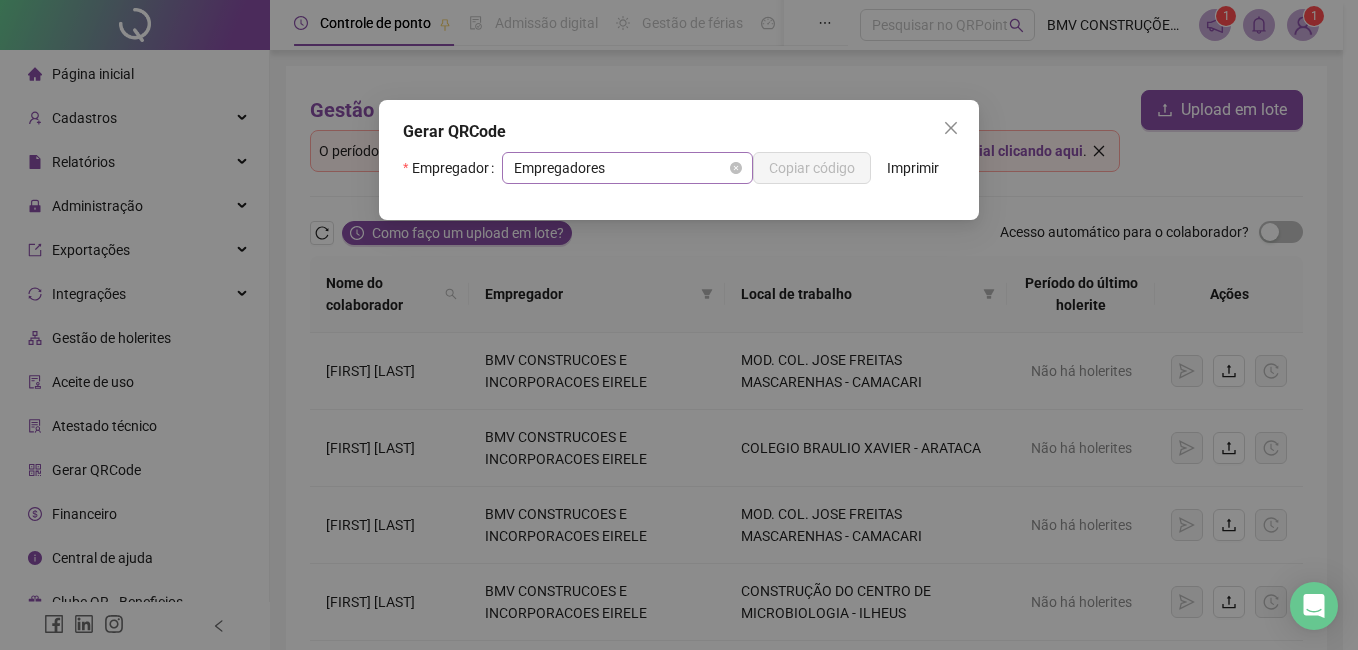 click on "Empregadores" at bounding box center (627, 168) 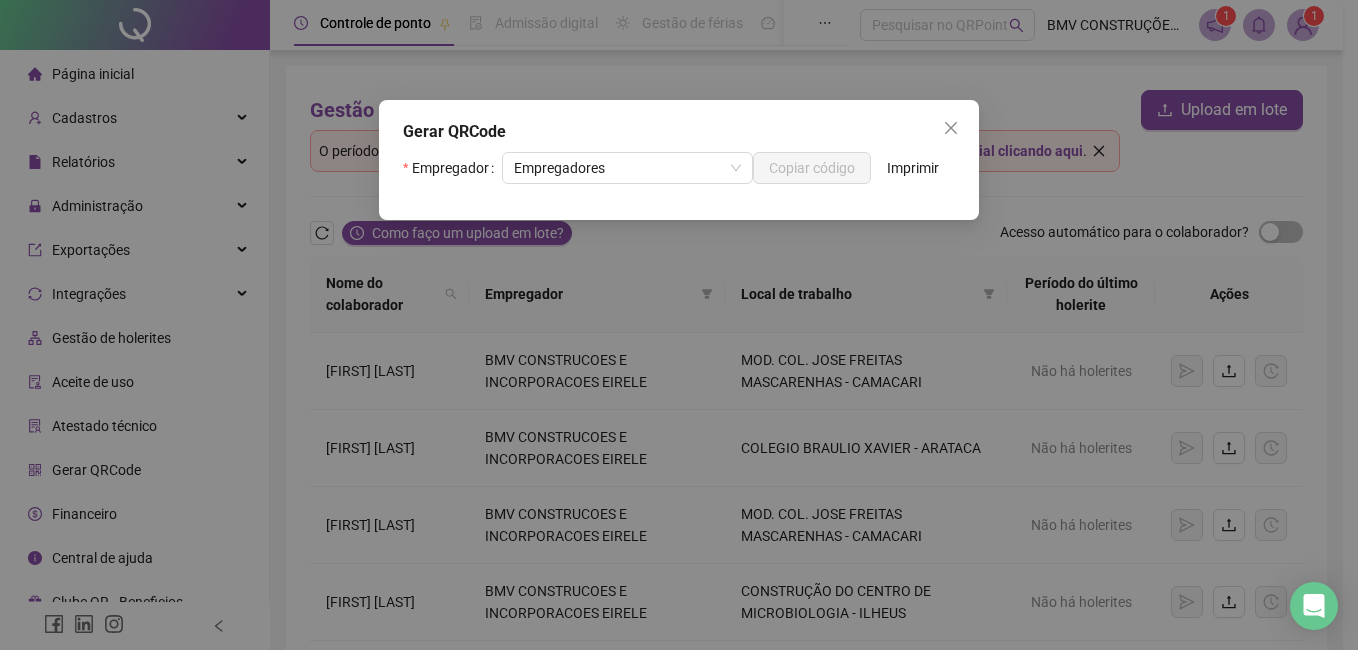 drag, startPoint x: 842, startPoint y: 221, endPoint x: 827, endPoint y: 211, distance: 18.027756 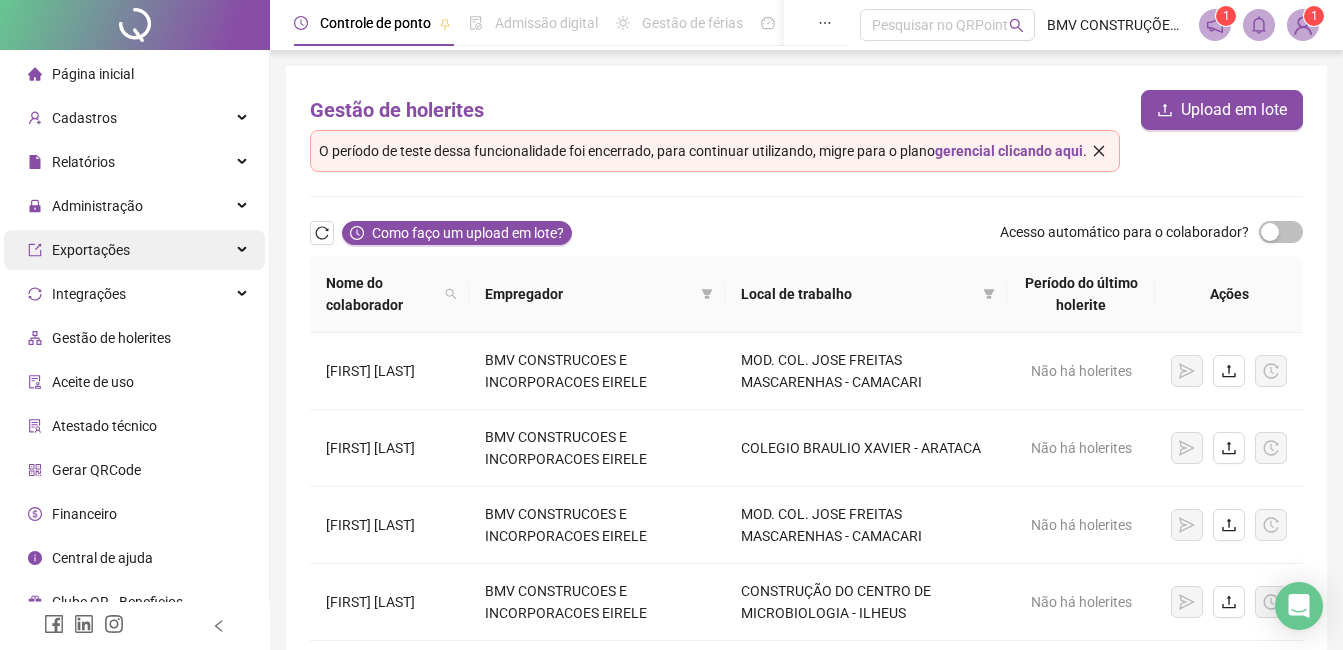 drag, startPoint x: 165, startPoint y: 76, endPoint x: 52, endPoint y: 265, distance: 220.20445 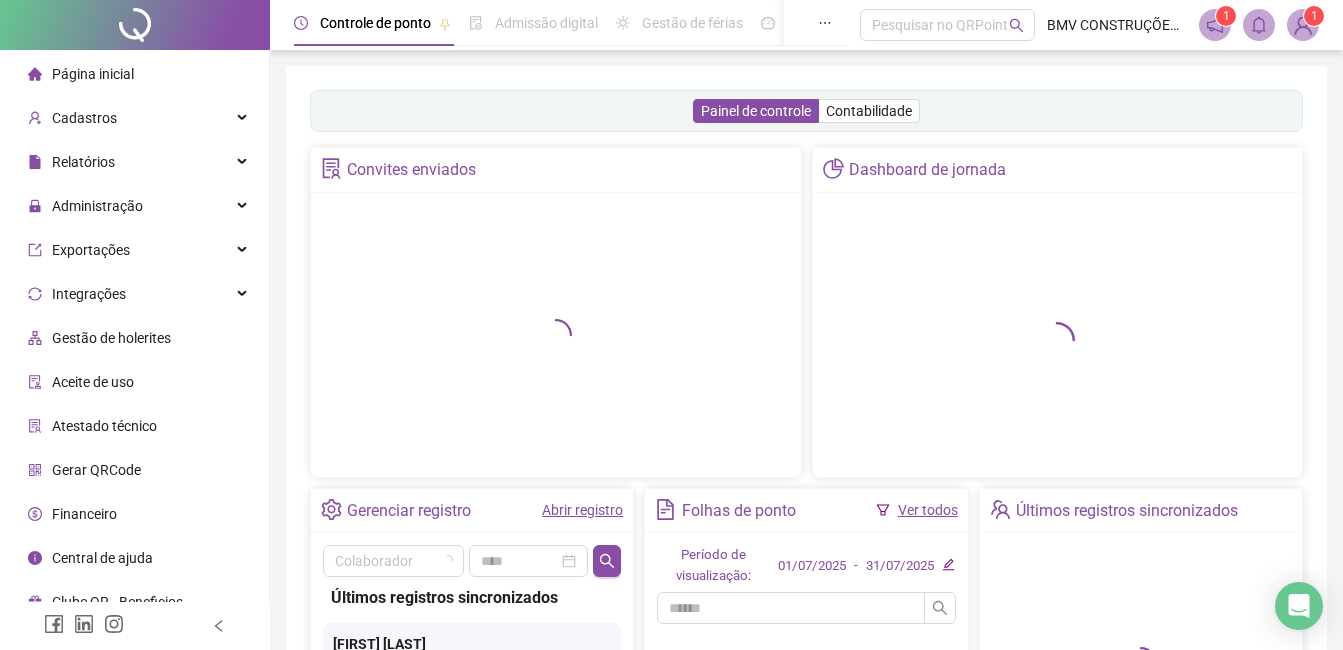 click on "Gerar QRCode" at bounding box center (84, 470) 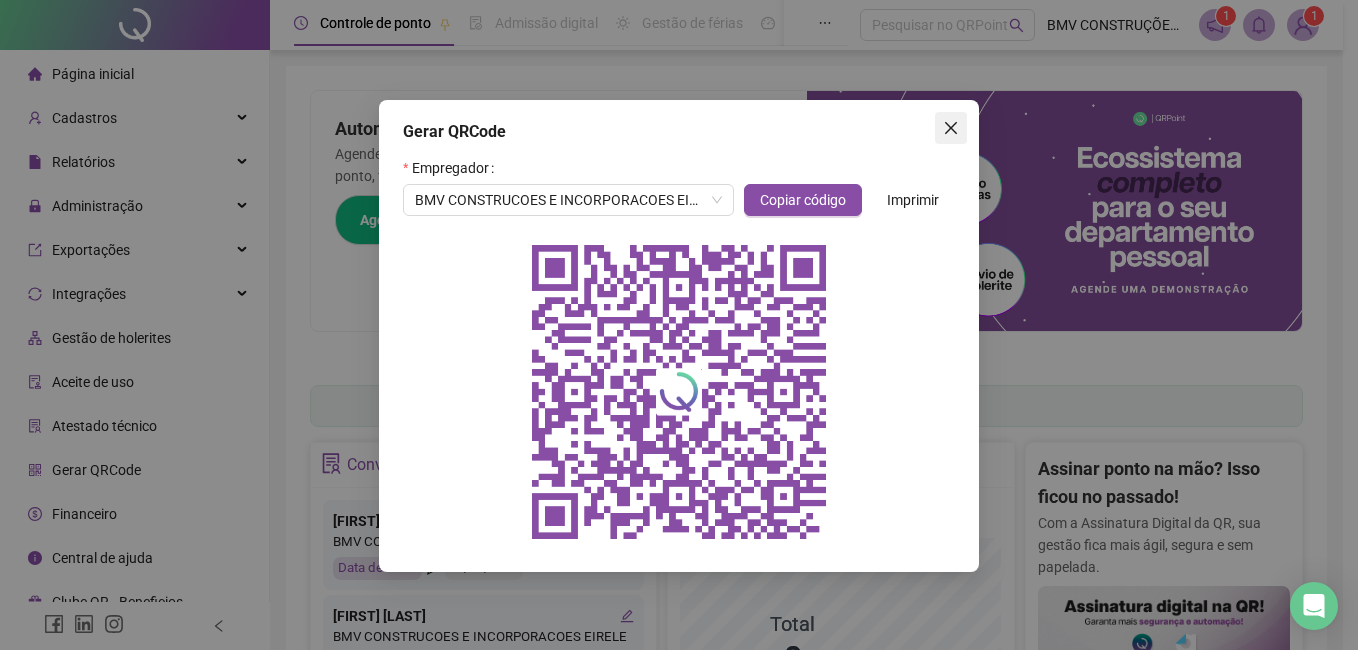 drag, startPoint x: 957, startPoint y: 139, endPoint x: 302, endPoint y: 193, distance: 657.22217 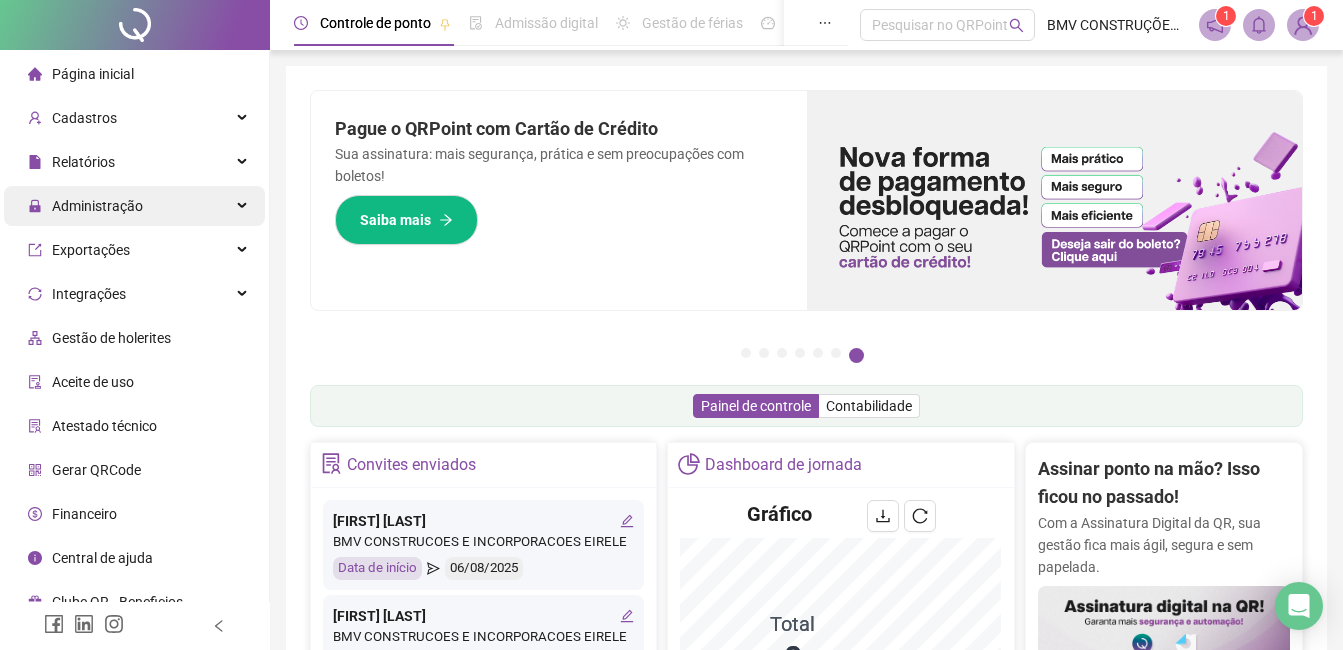 click on "Administração" at bounding box center (85, 206) 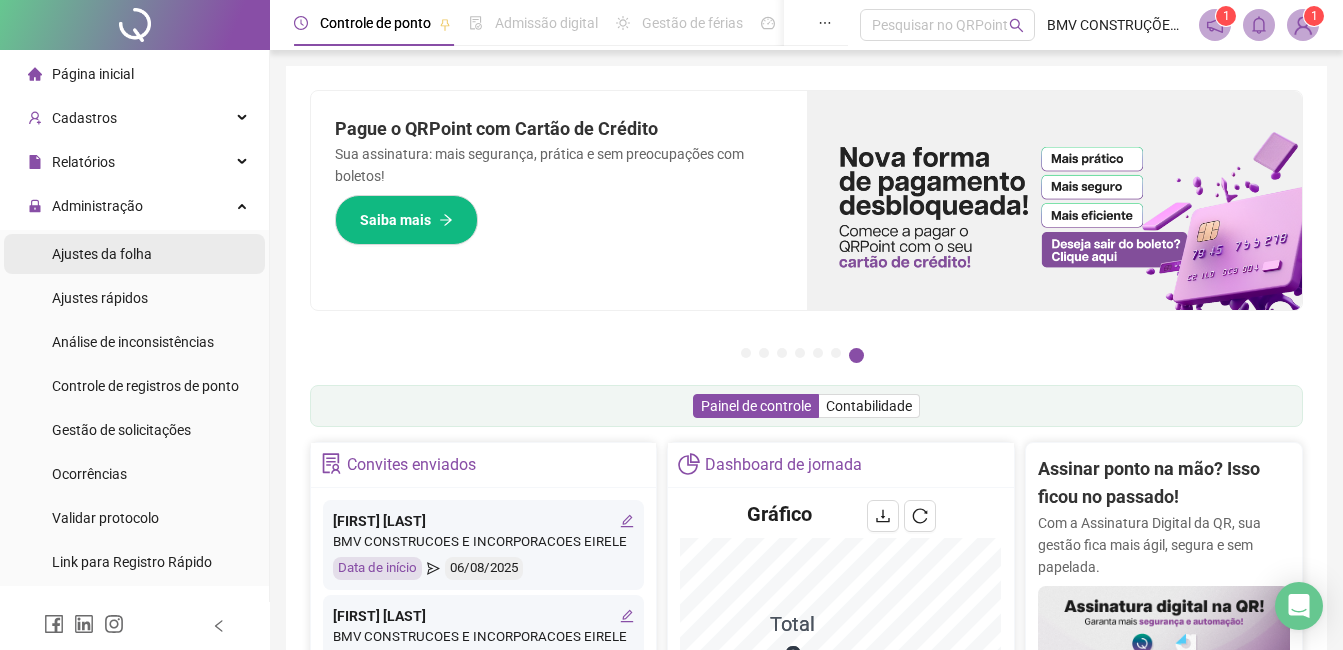 click on "Ajustes da folha" at bounding box center [102, 254] 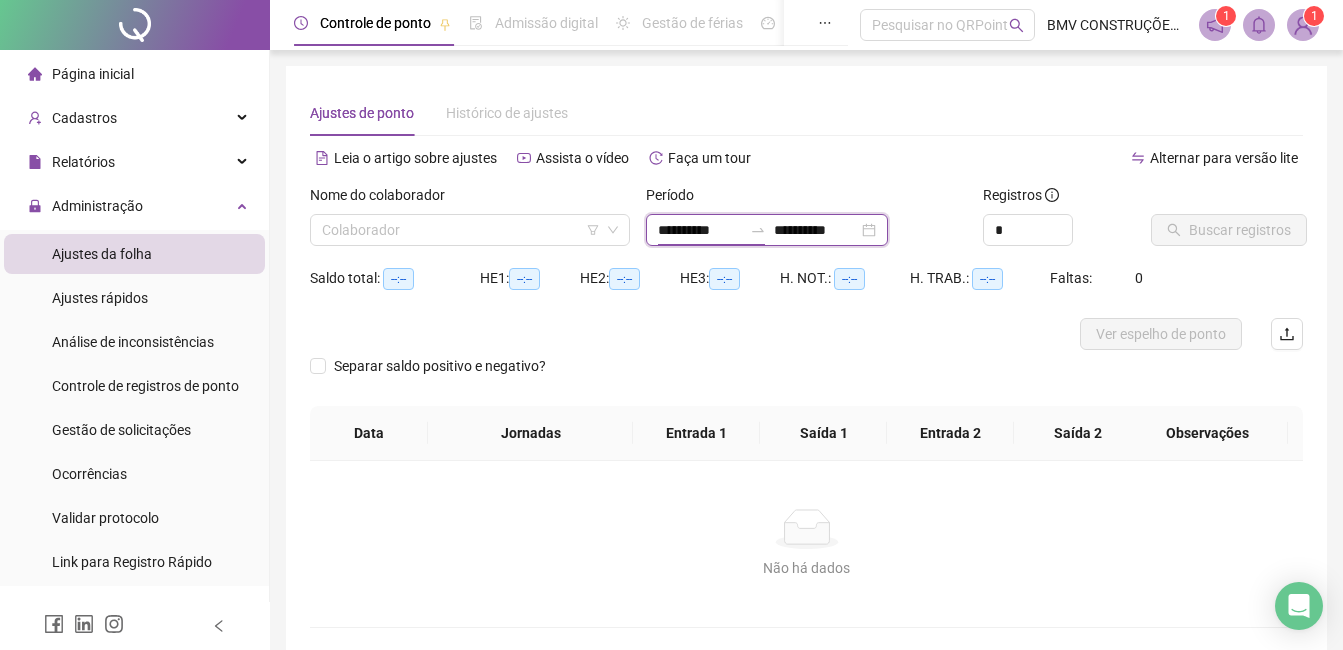 drag, startPoint x: 691, startPoint y: 239, endPoint x: 734, endPoint y: 311, distance: 83.86298 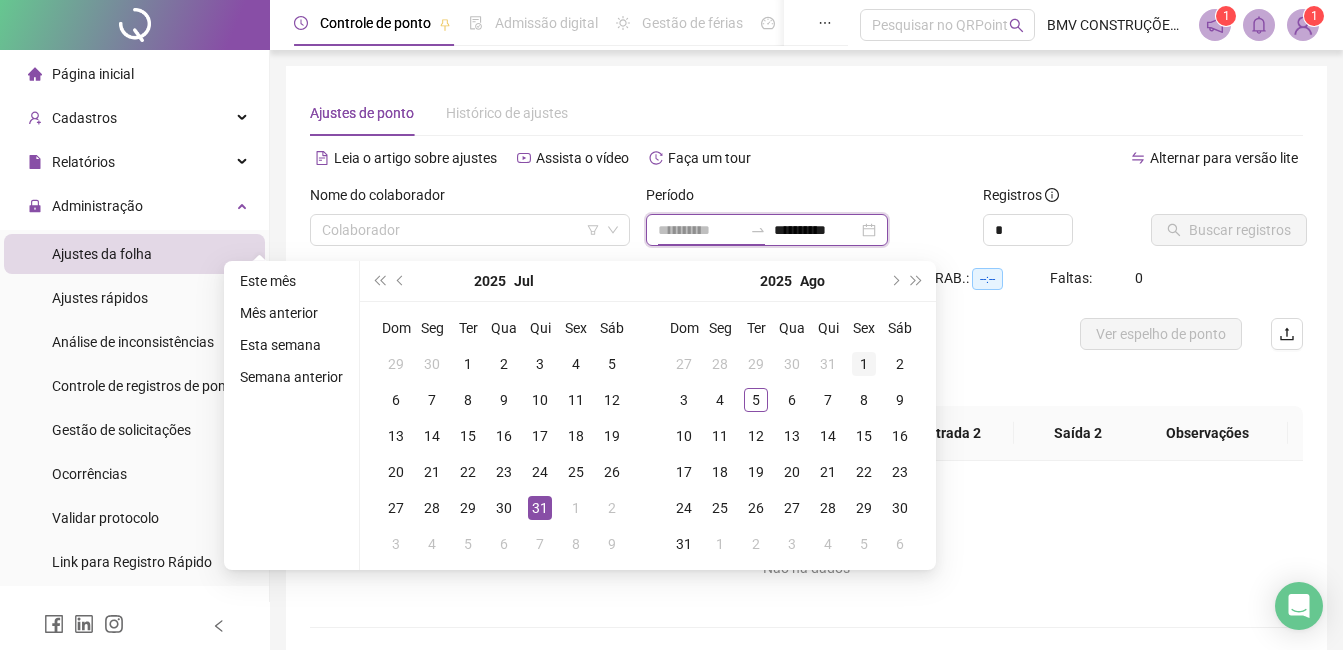 type on "**********" 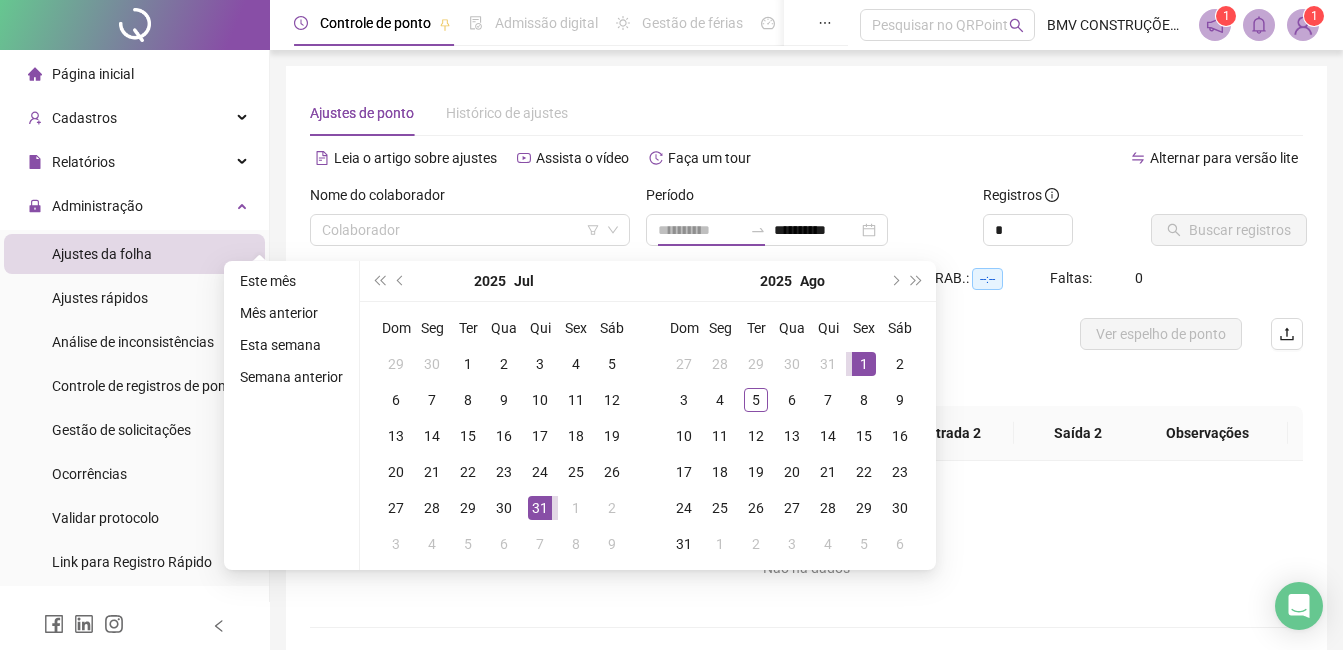 click on "1" at bounding box center (864, 364) 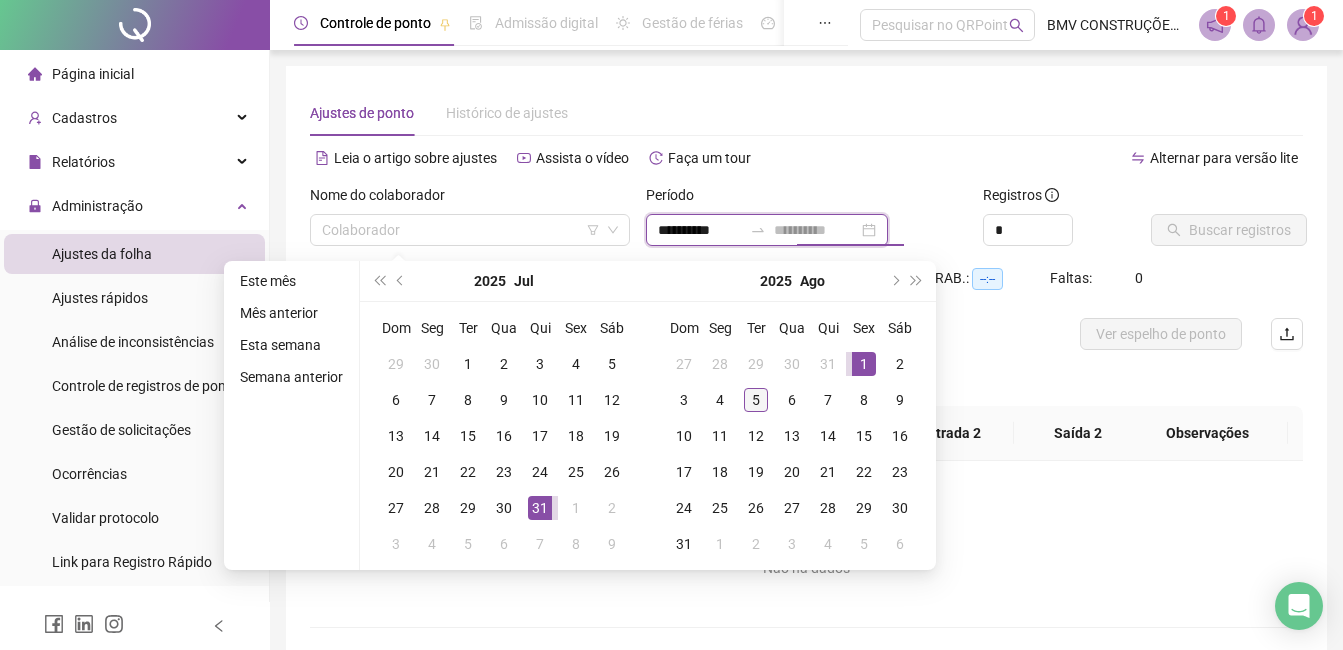 type on "**********" 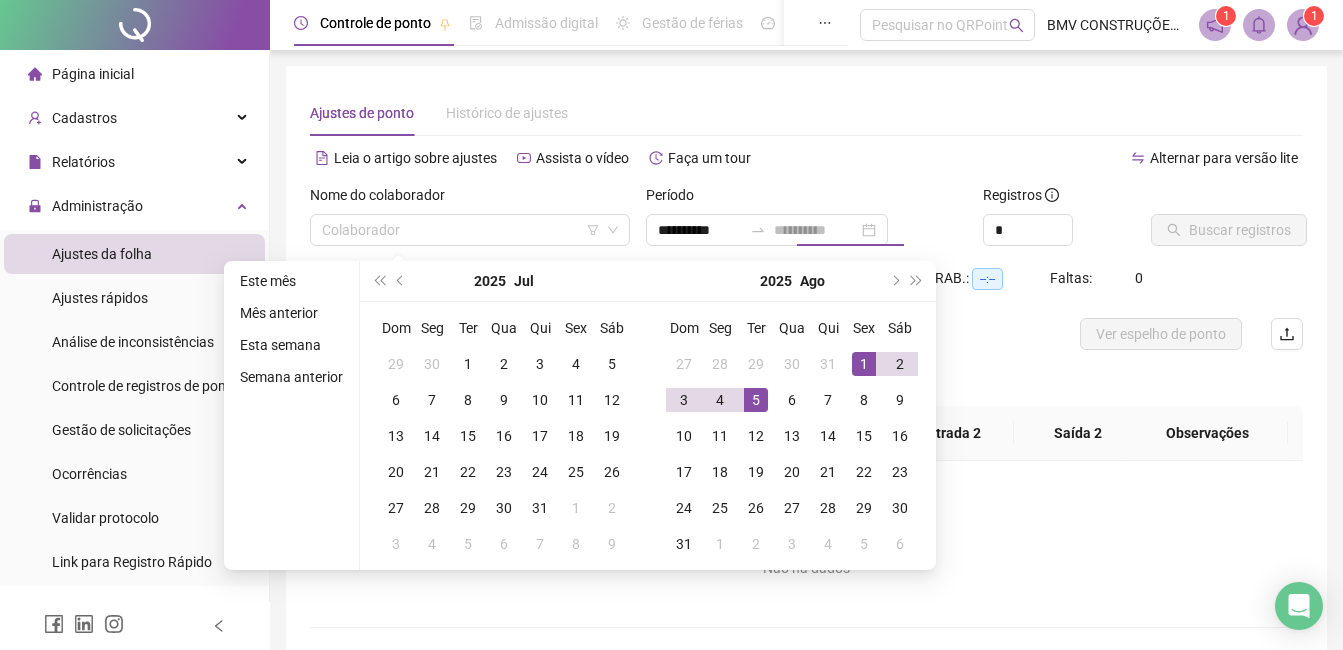click on "5" at bounding box center (756, 400) 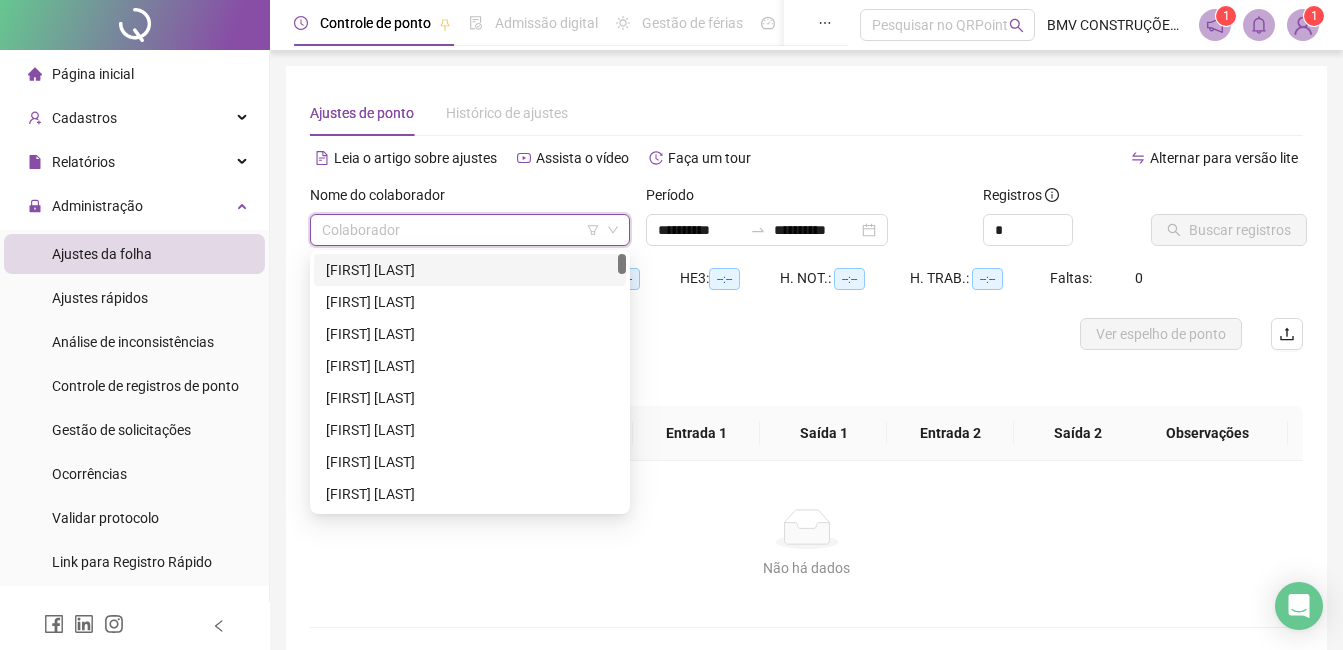 click at bounding box center (461, 230) 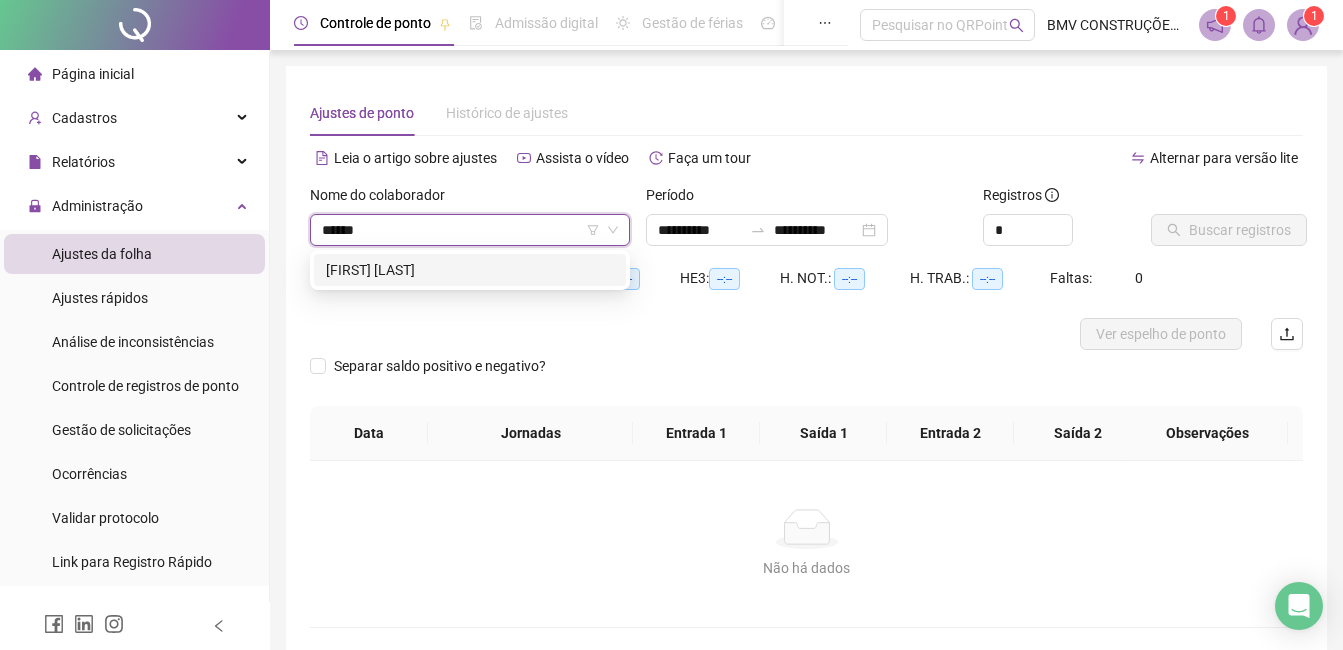 type on "*******" 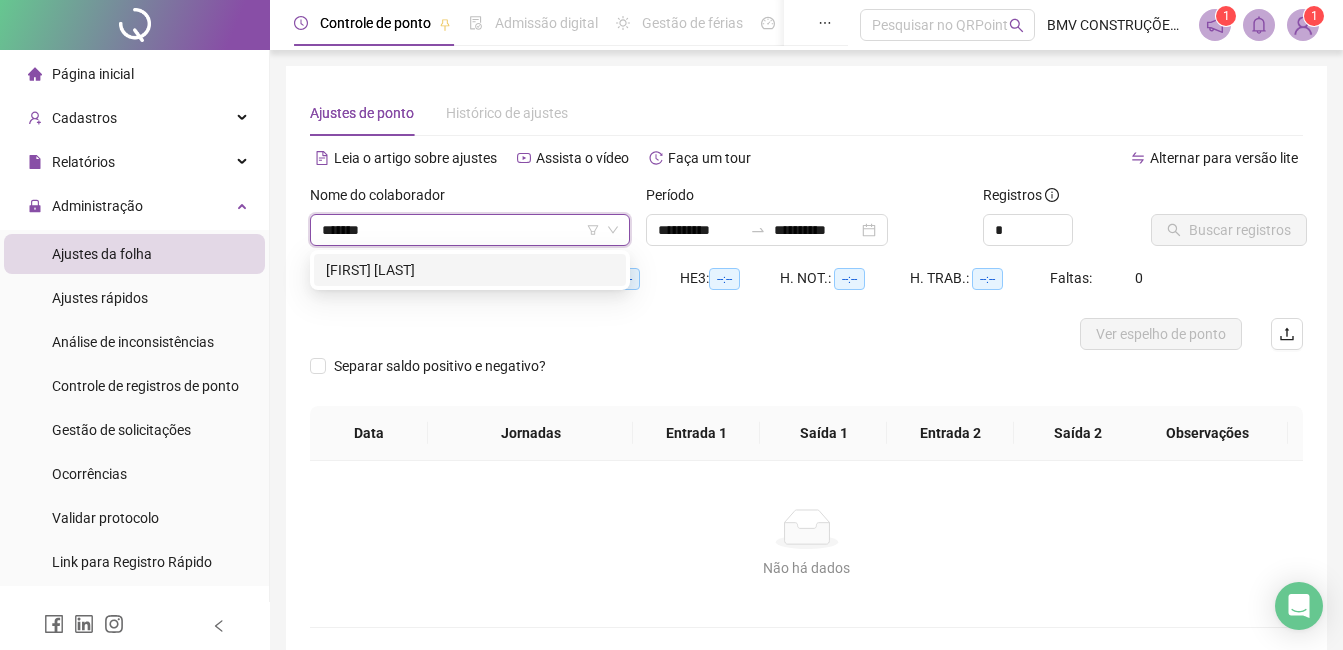 type 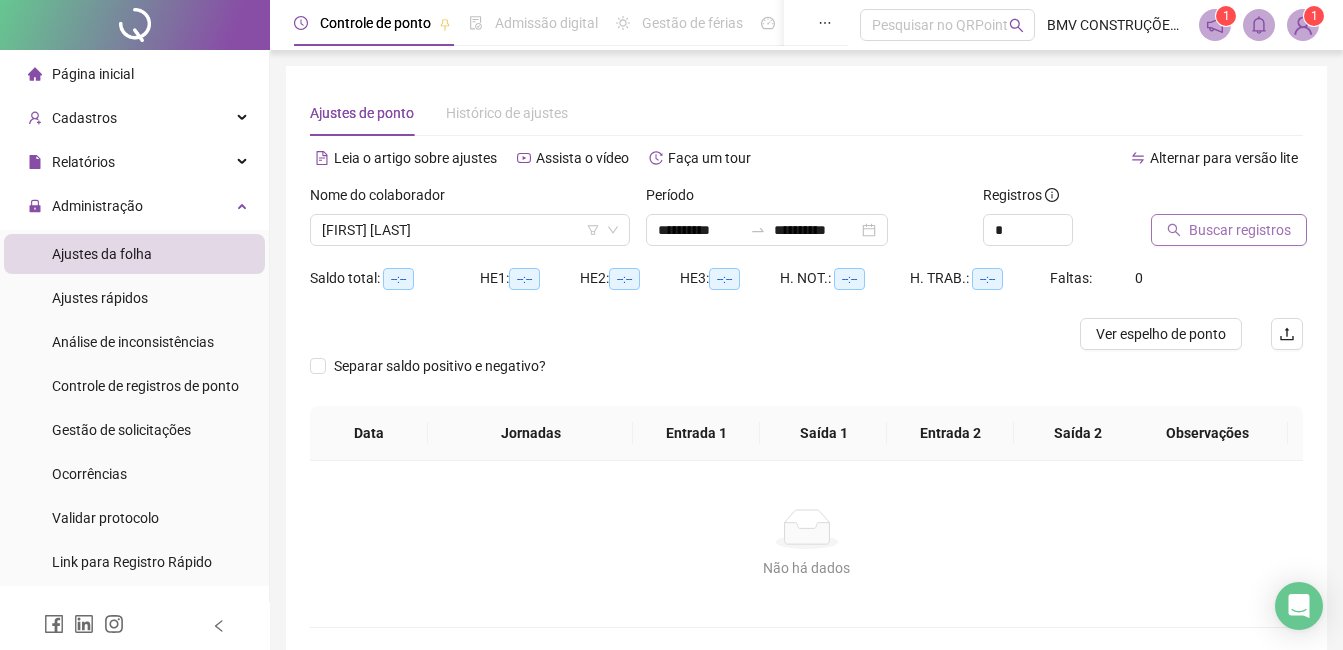 click on "Buscar registros" at bounding box center (1240, 230) 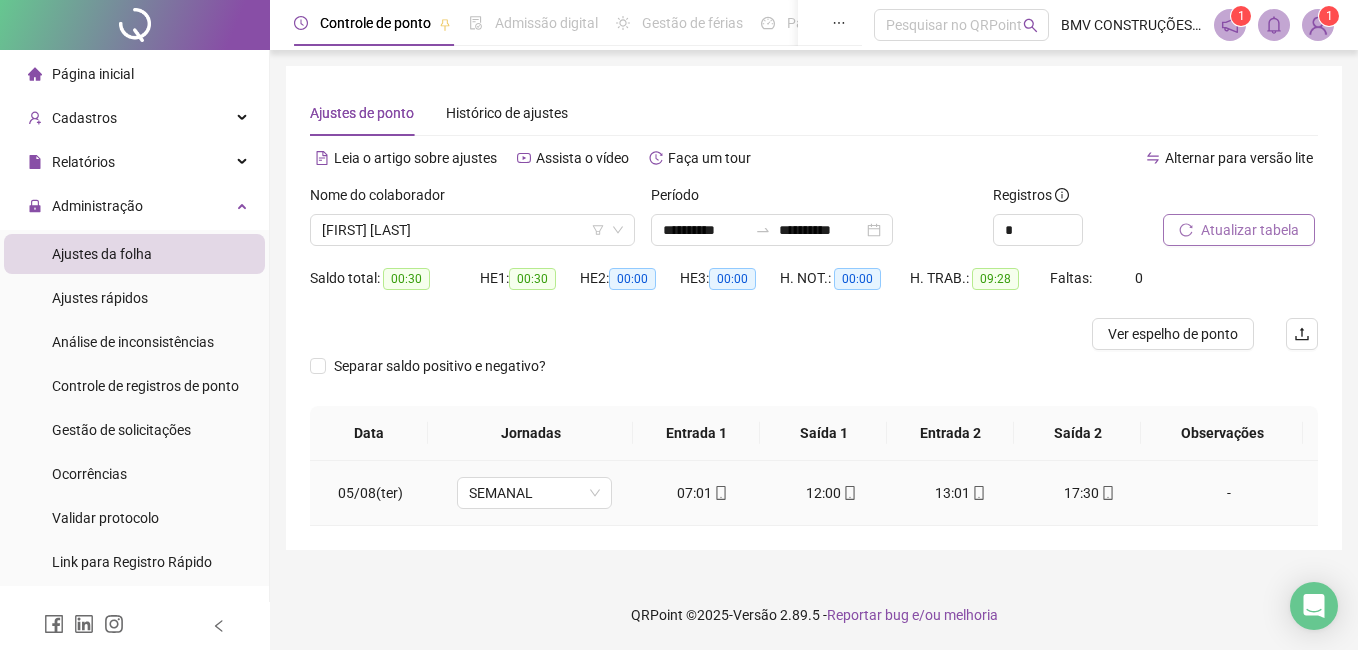 click on "17:30" at bounding box center (1089, 493) 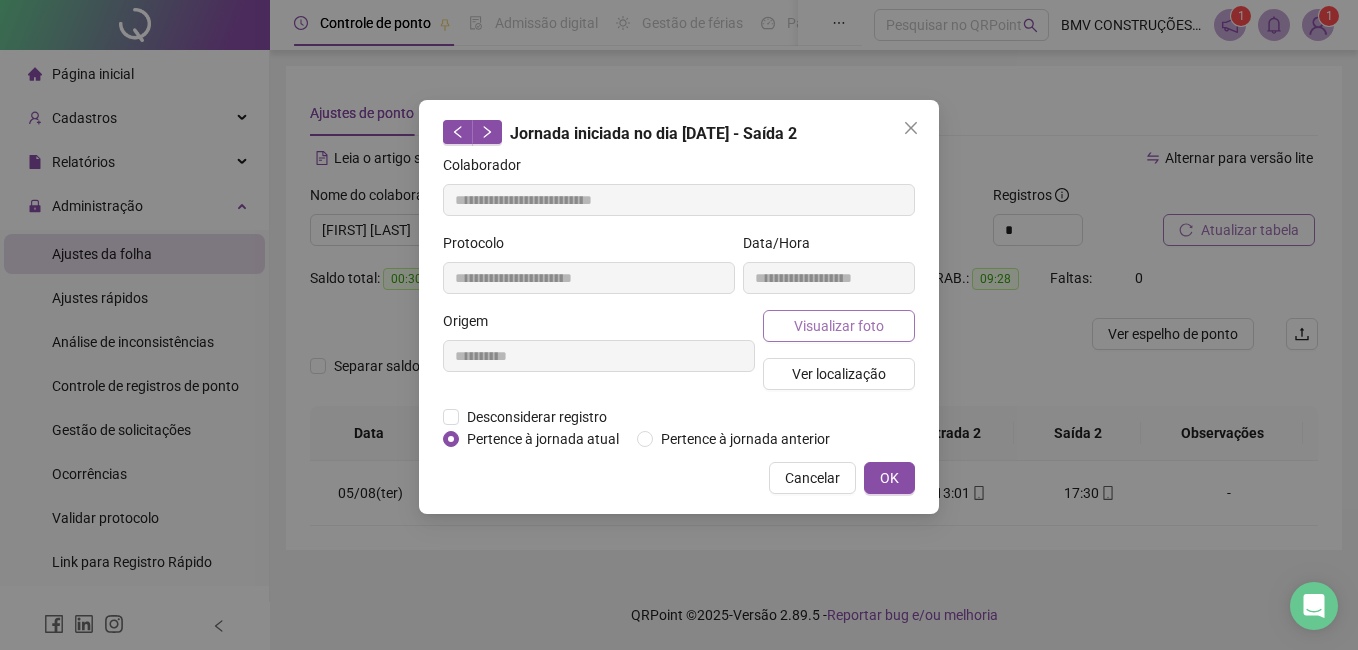 click on "Visualizar foto" at bounding box center (839, 326) 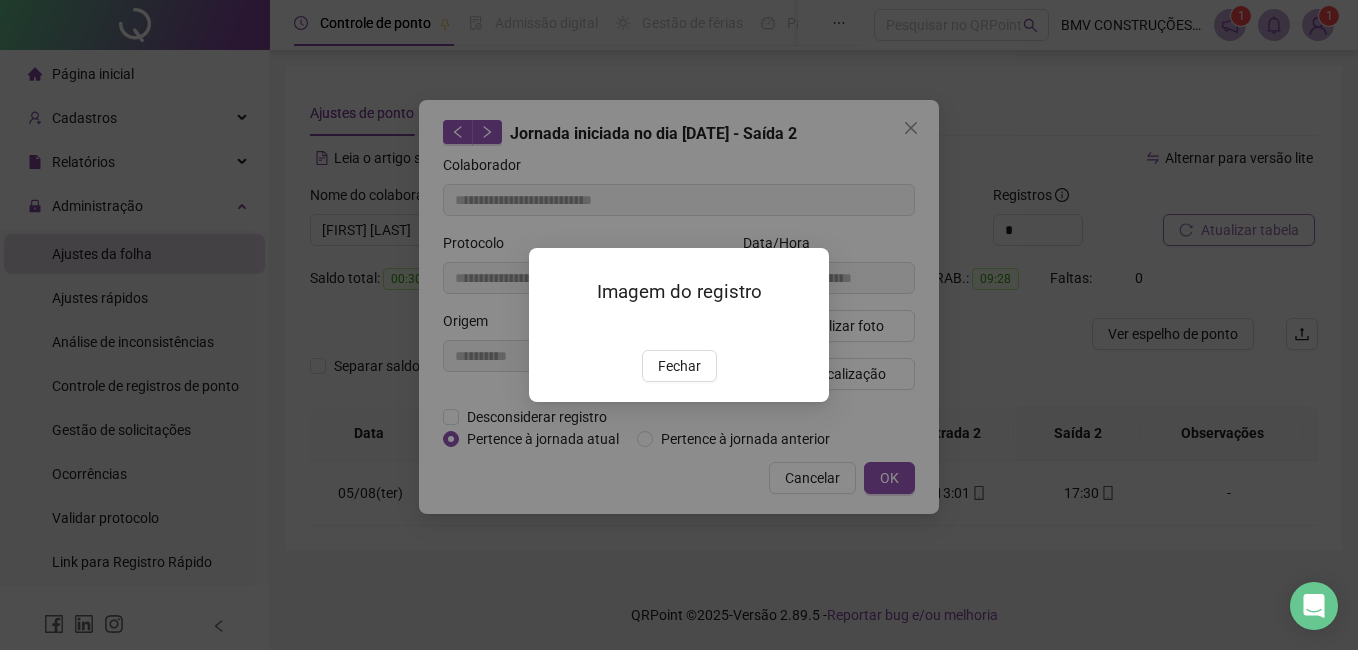 click at bounding box center (553, 328) 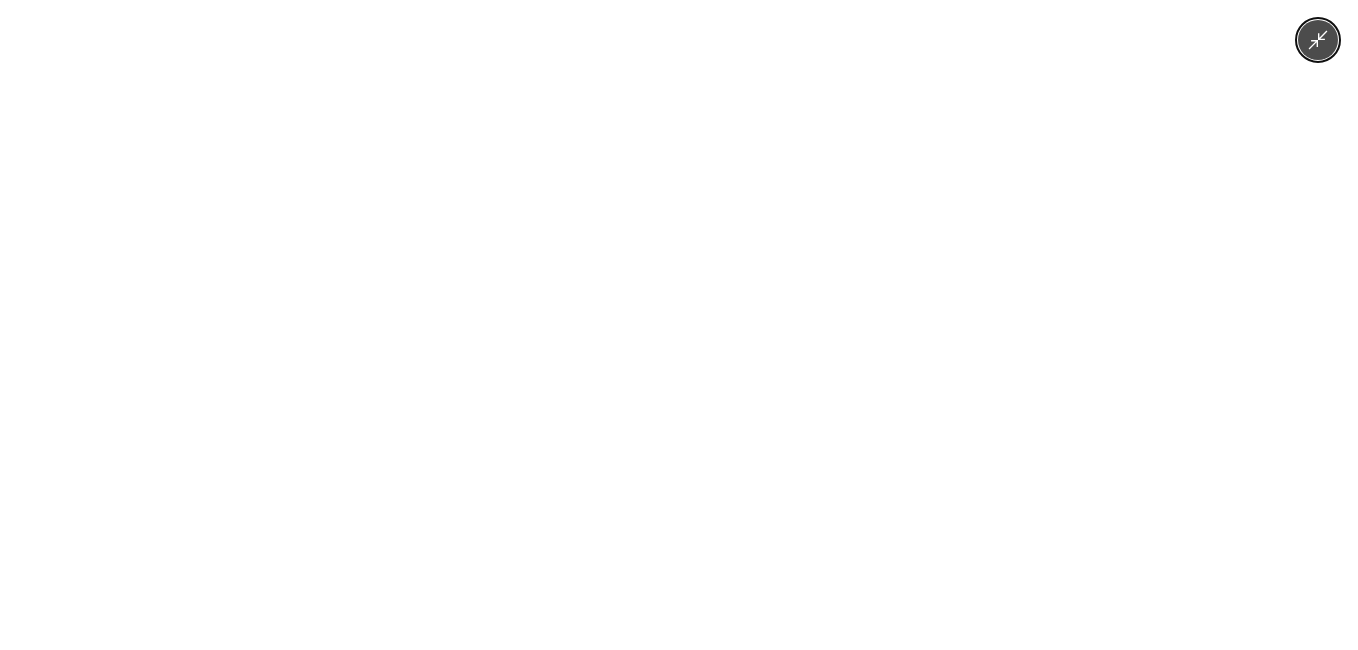 click at bounding box center [679, 325] 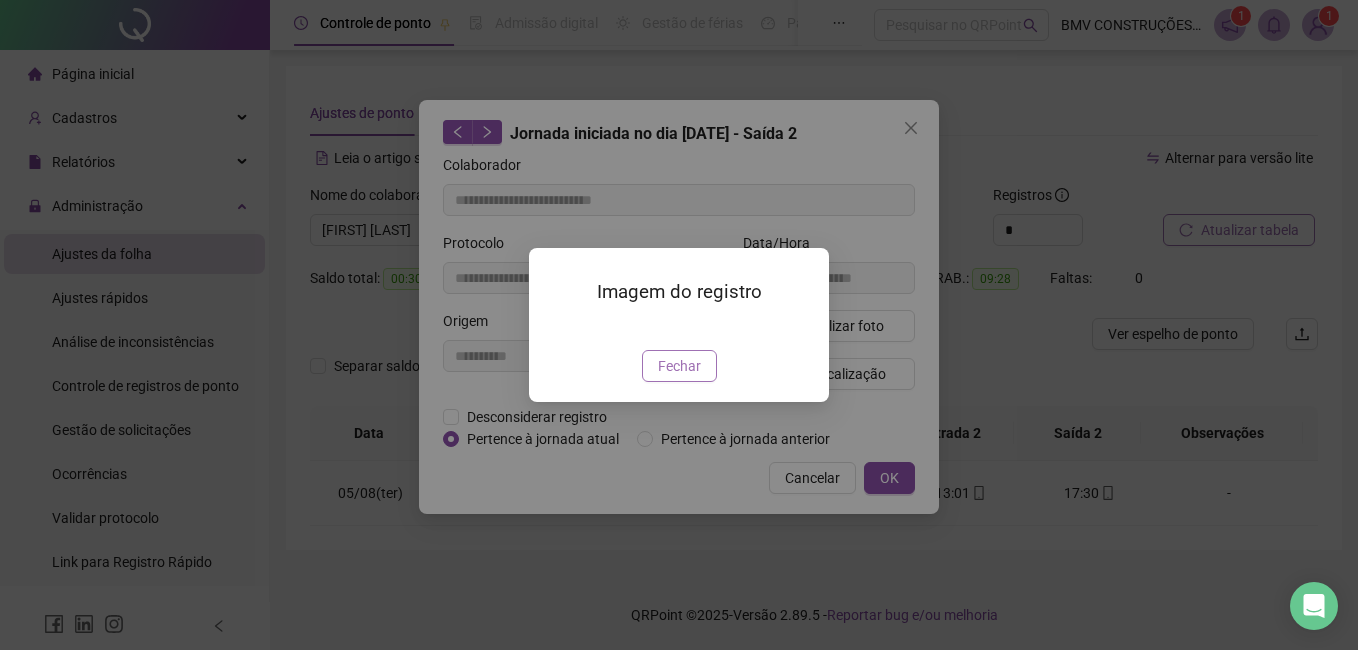 click on "Fechar" at bounding box center [679, 366] 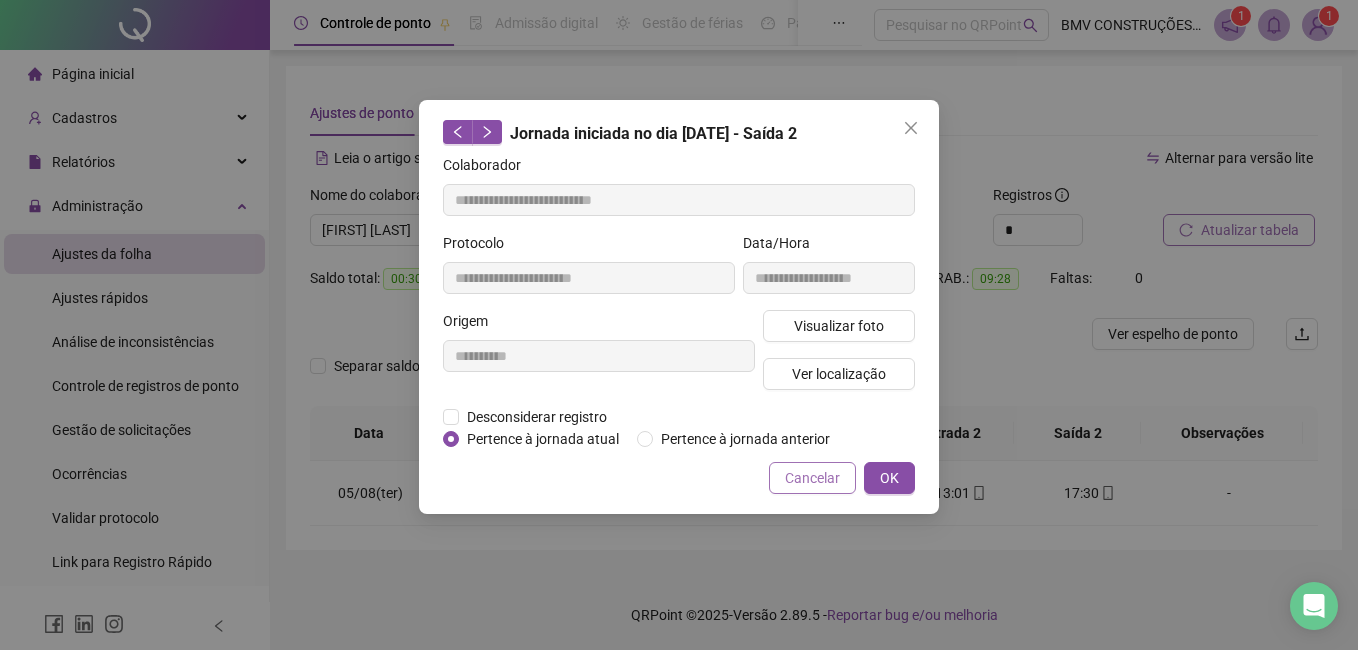 click on "Cancelar" at bounding box center (812, 478) 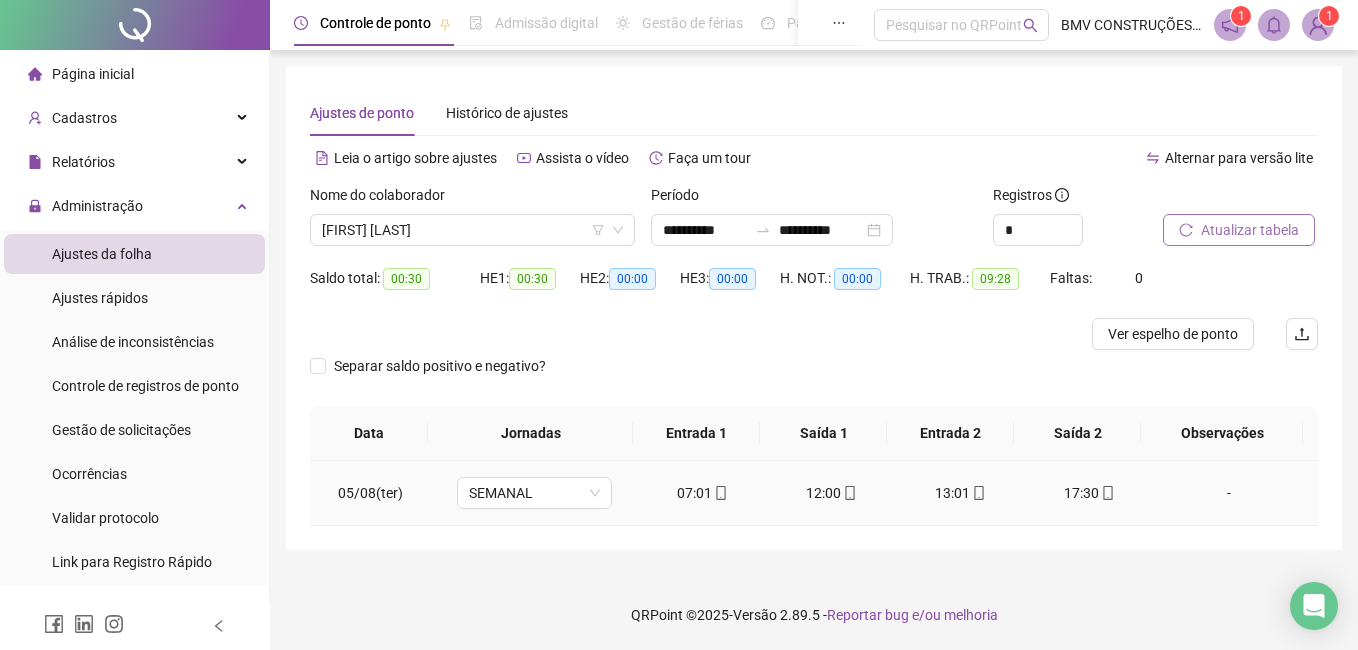 click on "13:01" at bounding box center [960, 493] 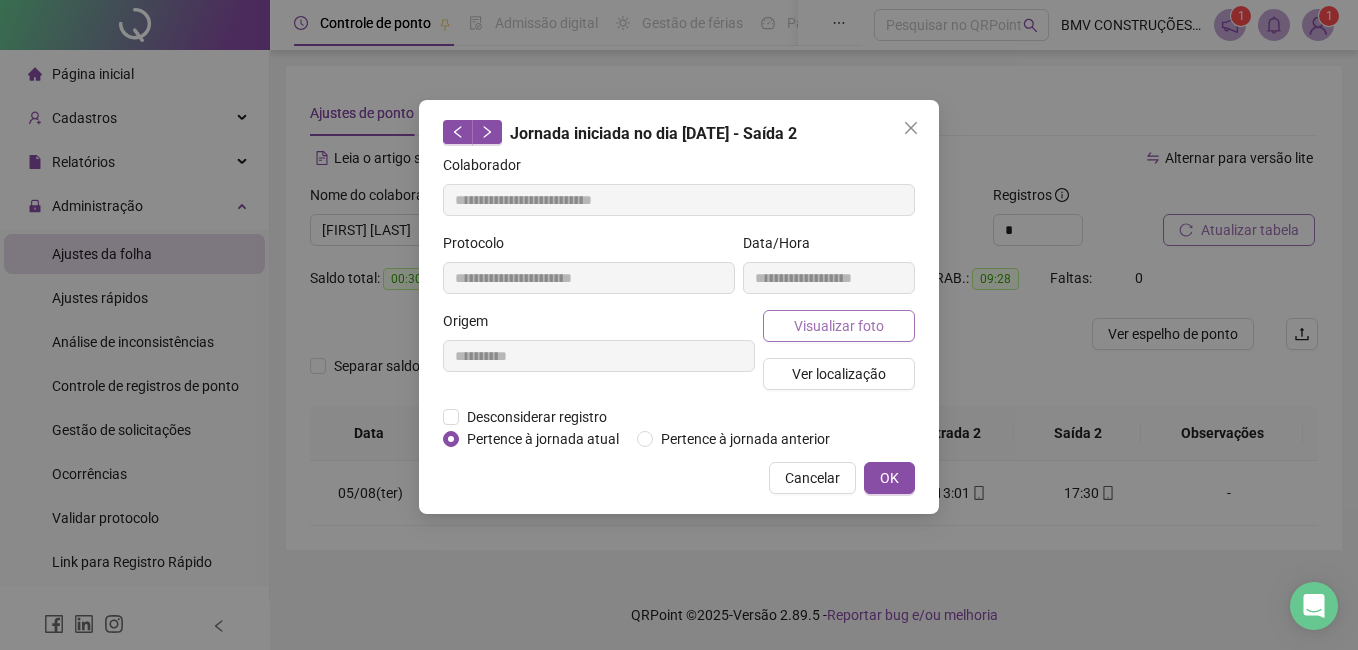type on "**********" 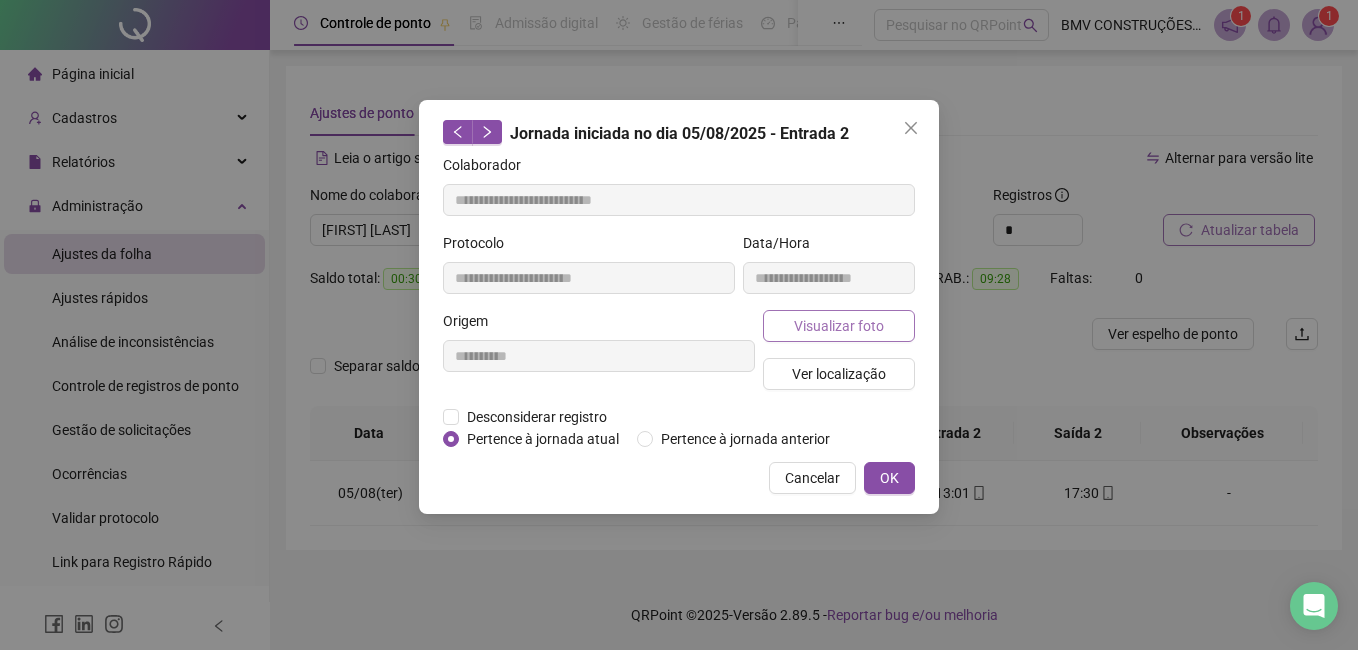 click on "Visualizar foto" at bounding box center (839, 326) 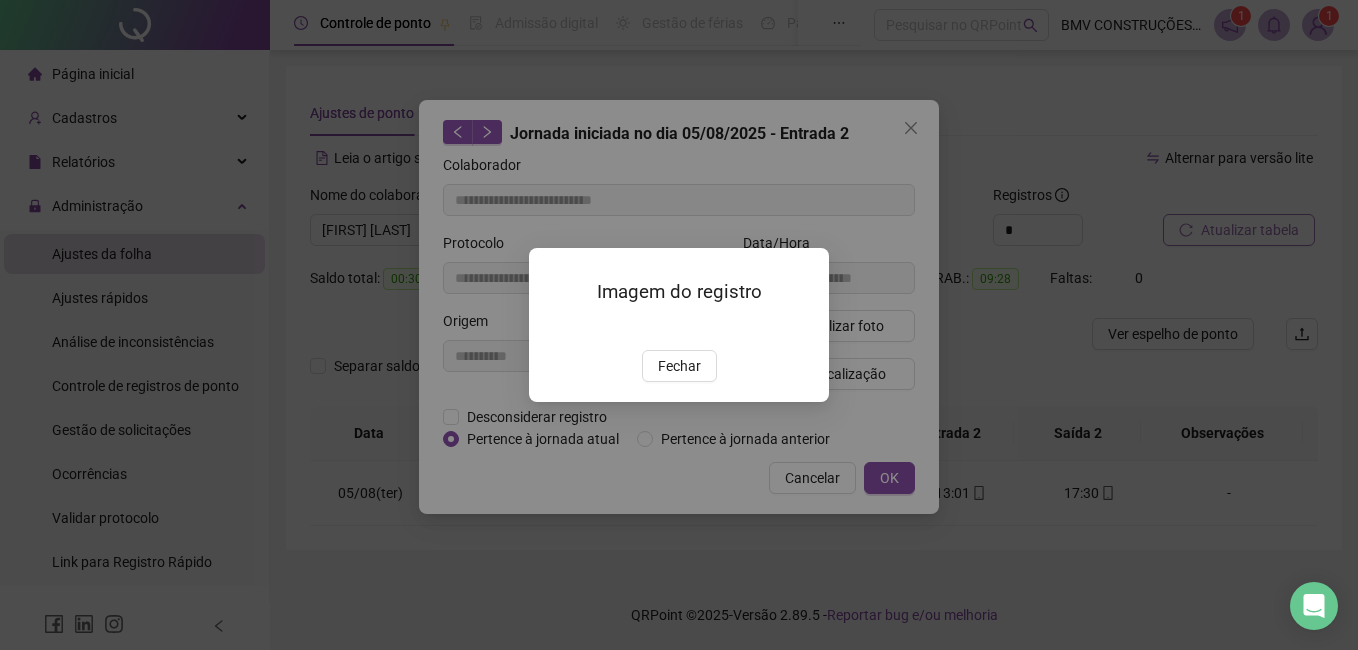 click at bounding box center (553, 328) 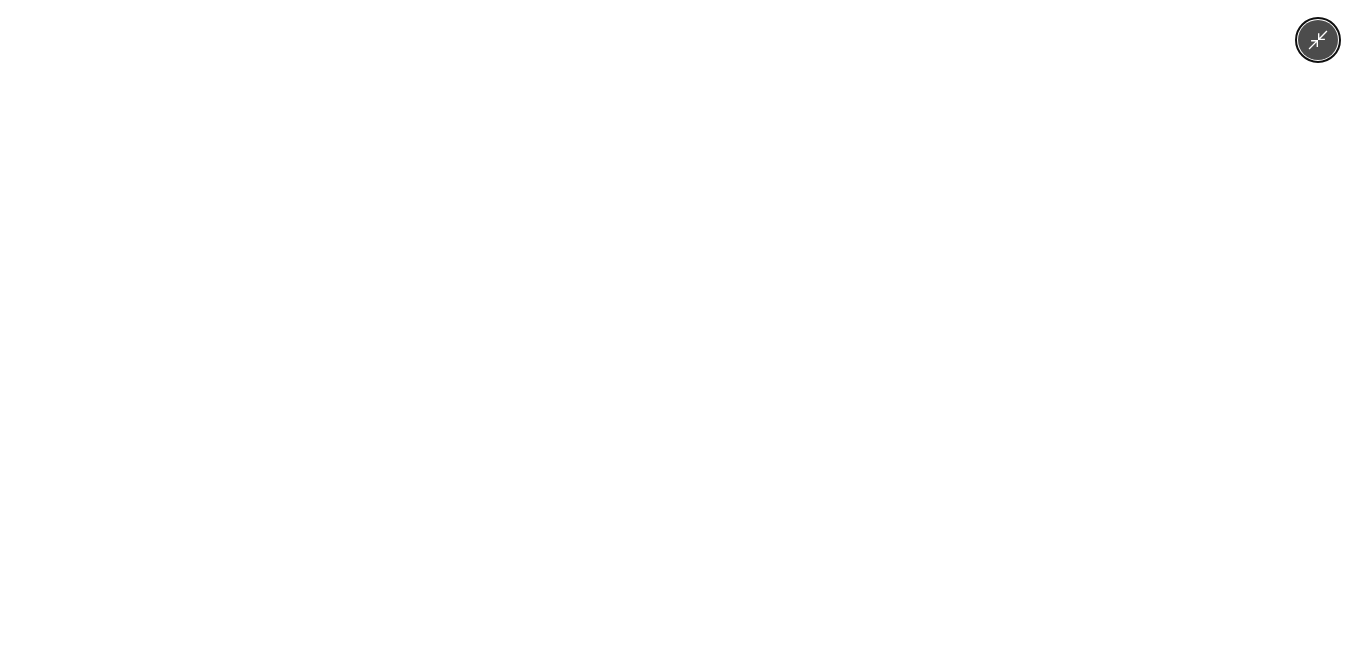 click at bounding box center [679, 325] 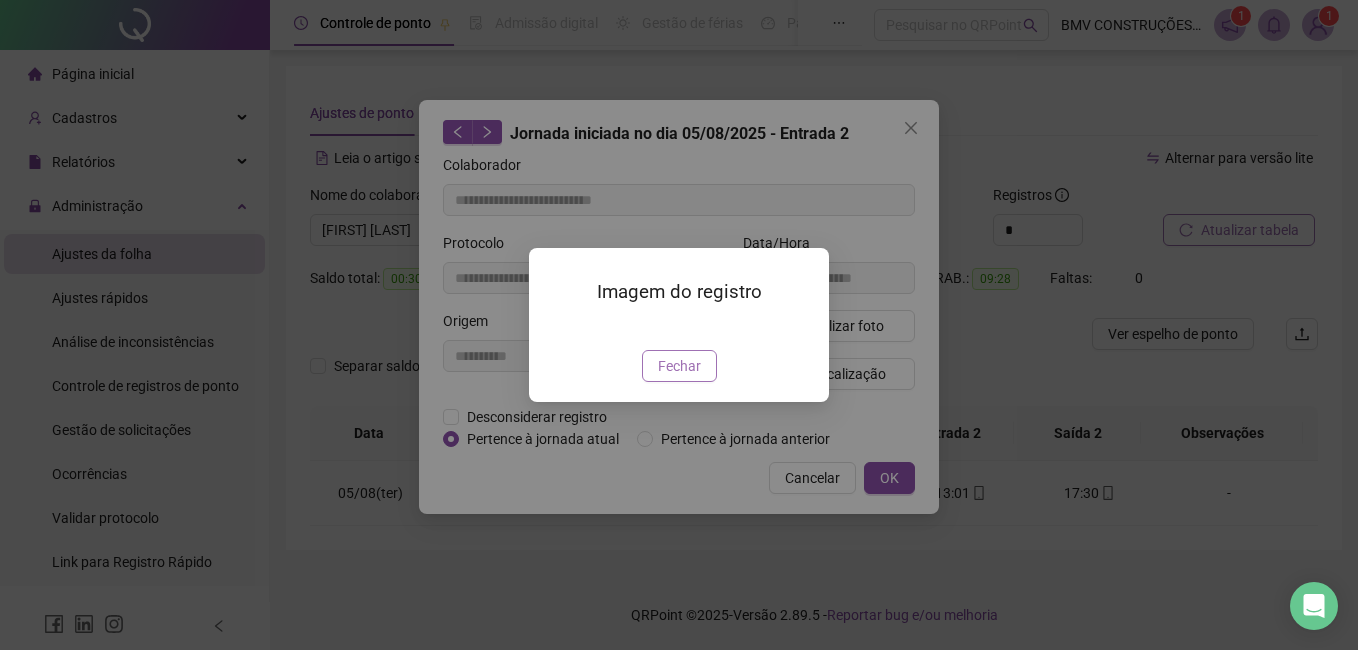 click on "Fechar" at bounding box center [679, 366] 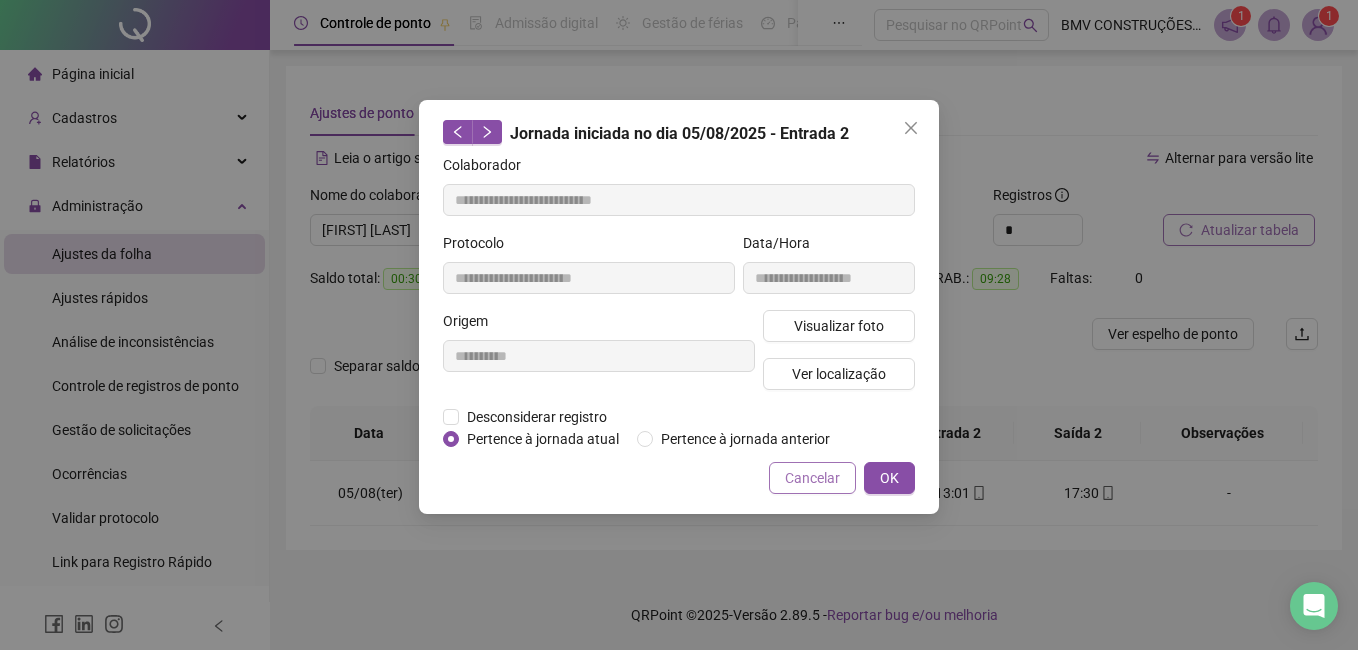 click on "Cancelar" at bounding box center (812, 478) 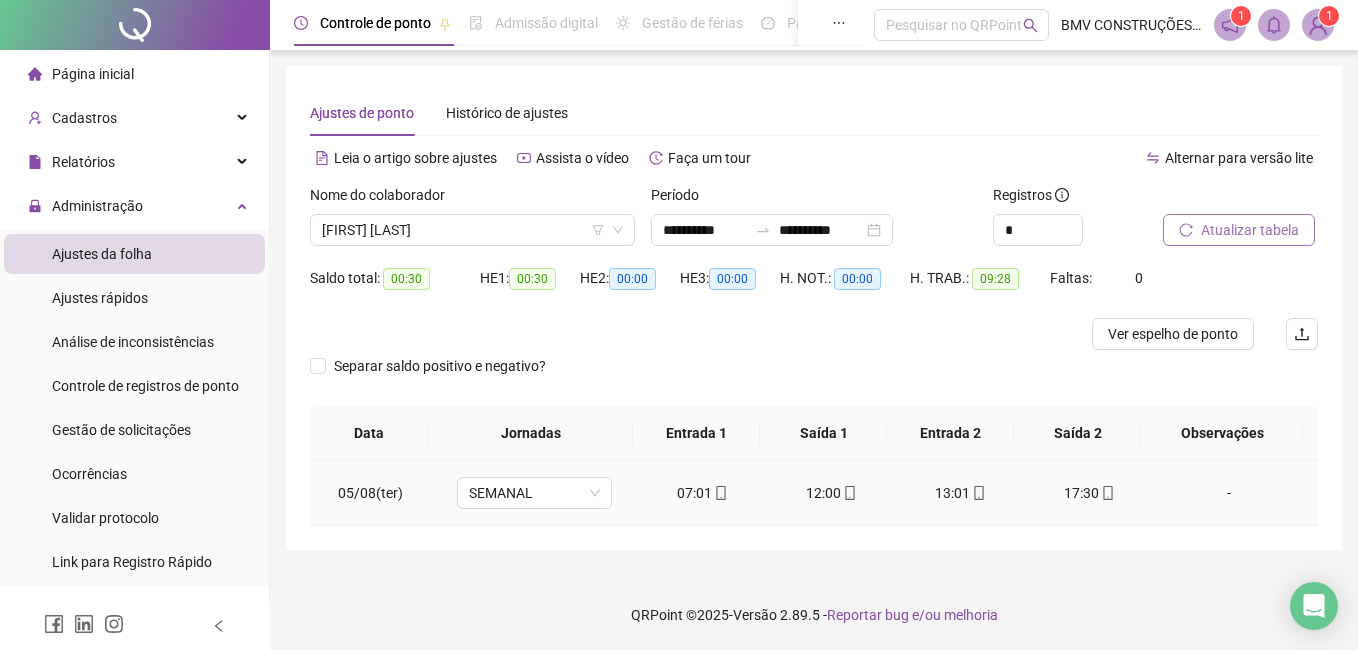 click on "12:00" at bounding box center [831, 493] 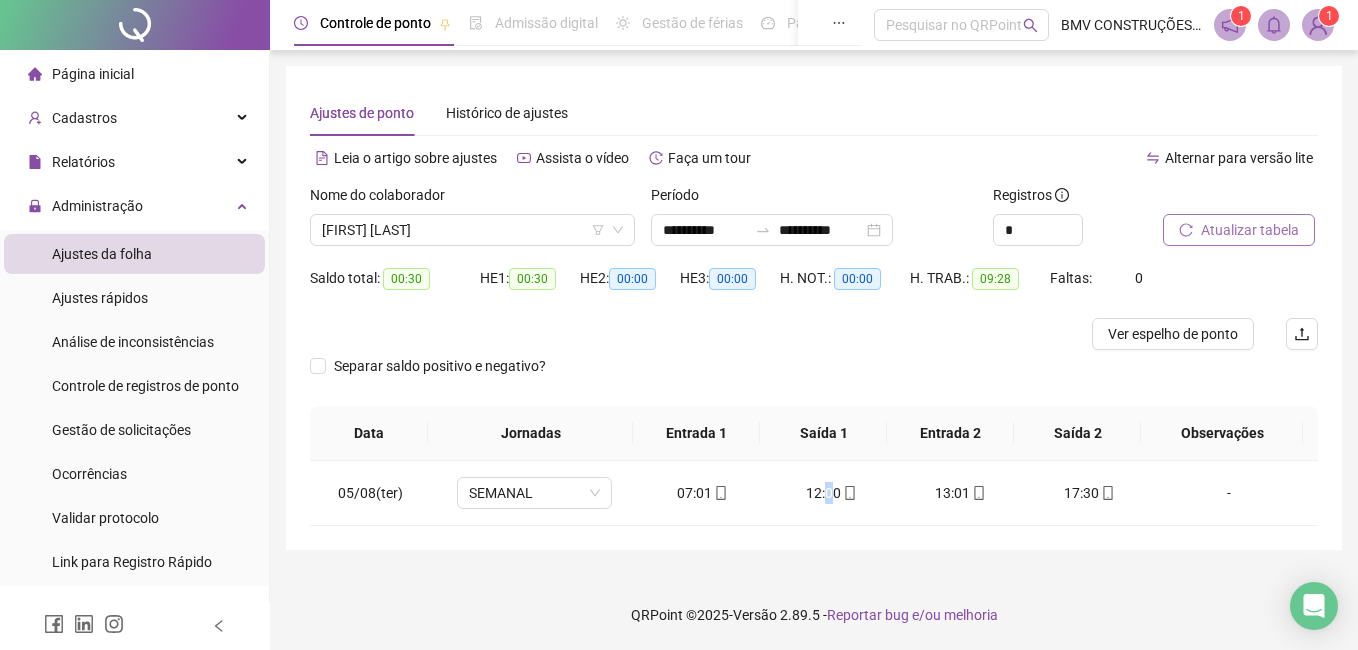 type on "**********" 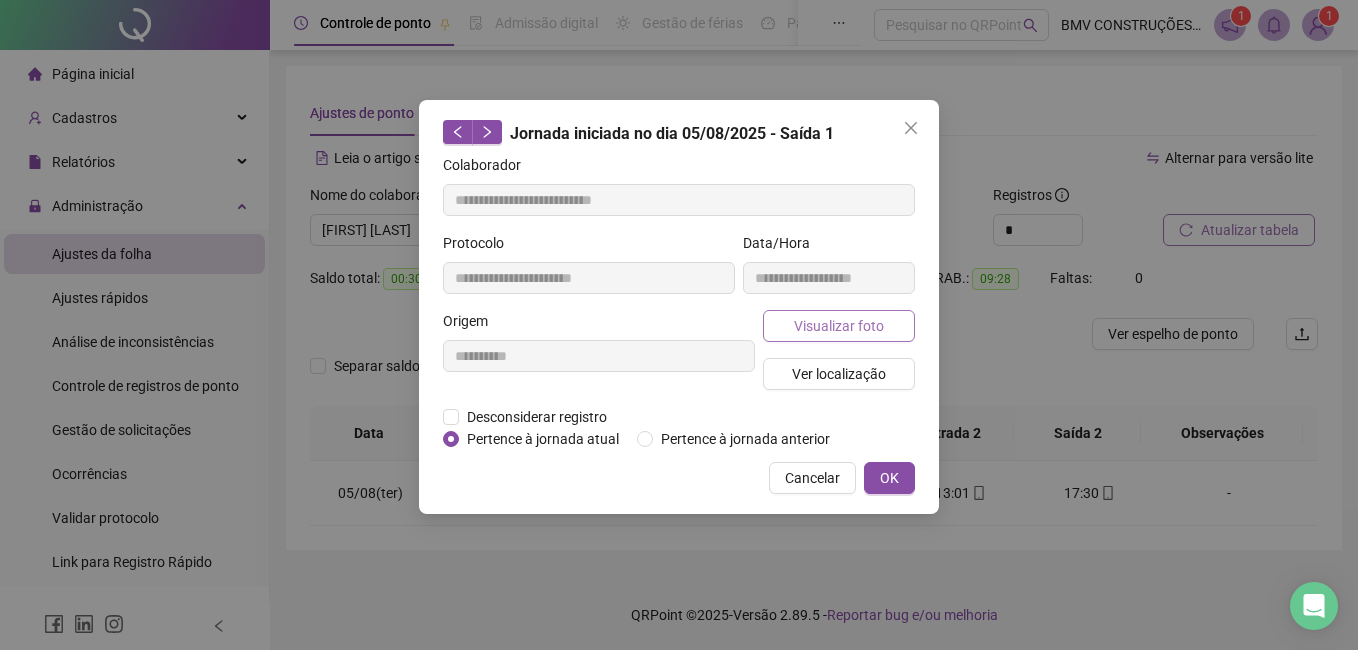 drag, startPoint x: 818, startPoint y: 488, endPoint x: 769, endPoint y: 326, distance: 169.24834 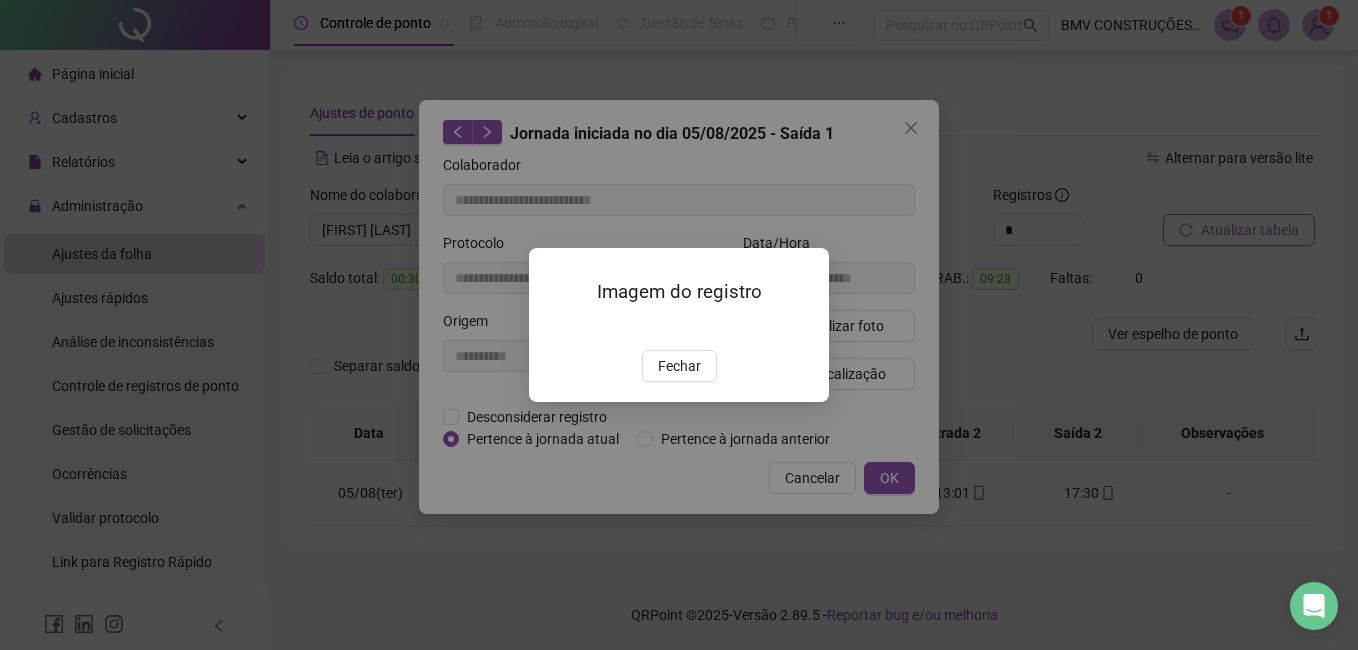click at bounding box center (553, 328) 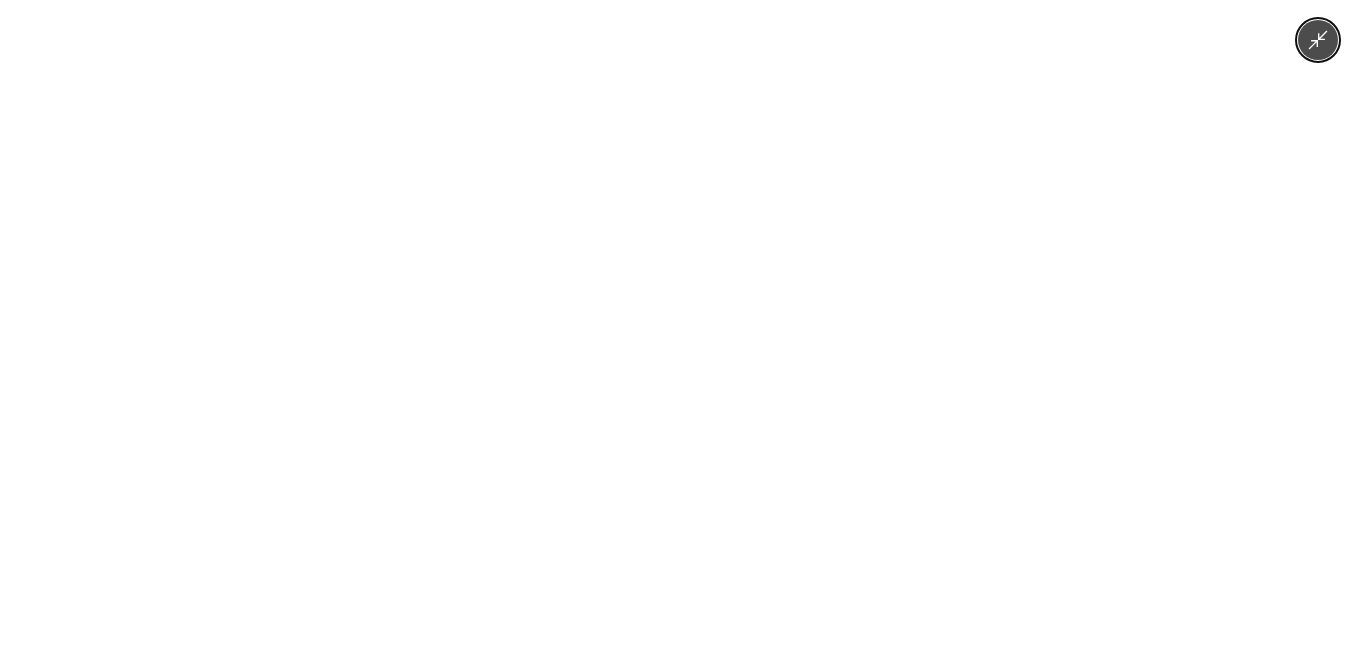 click at bounding box center [679, 325] 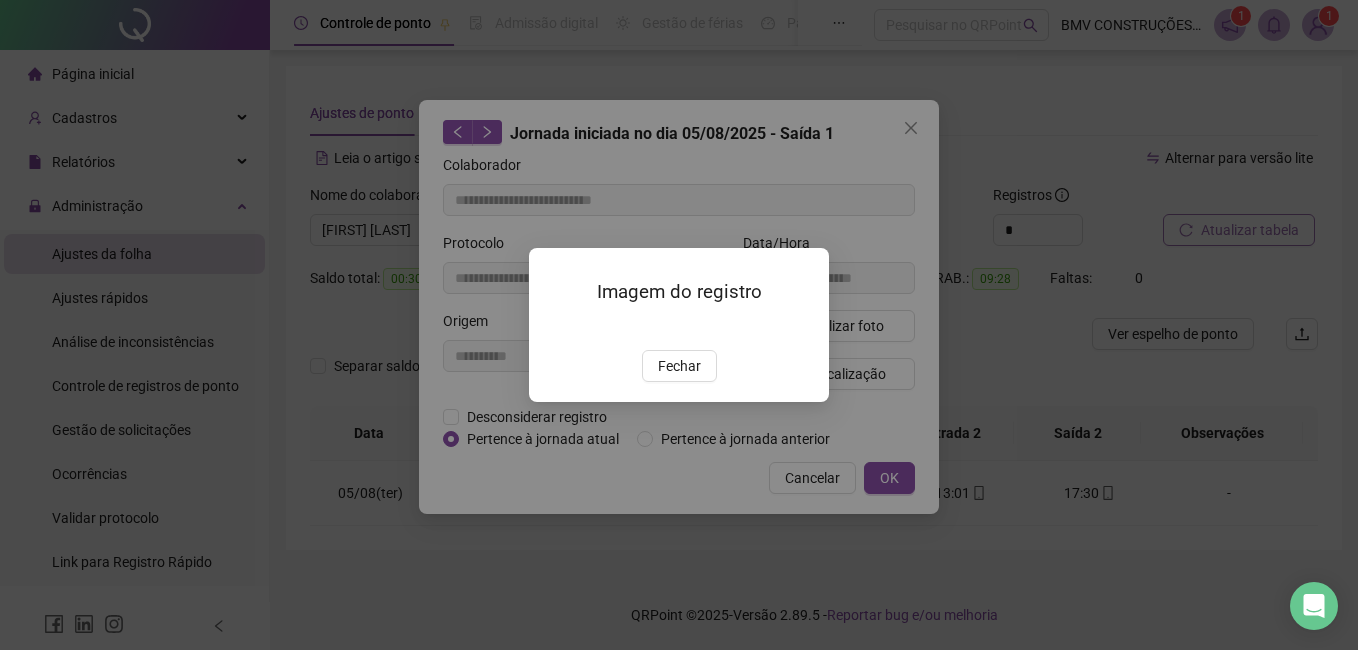 click on "Fechar" at bounding box center [679, 366] 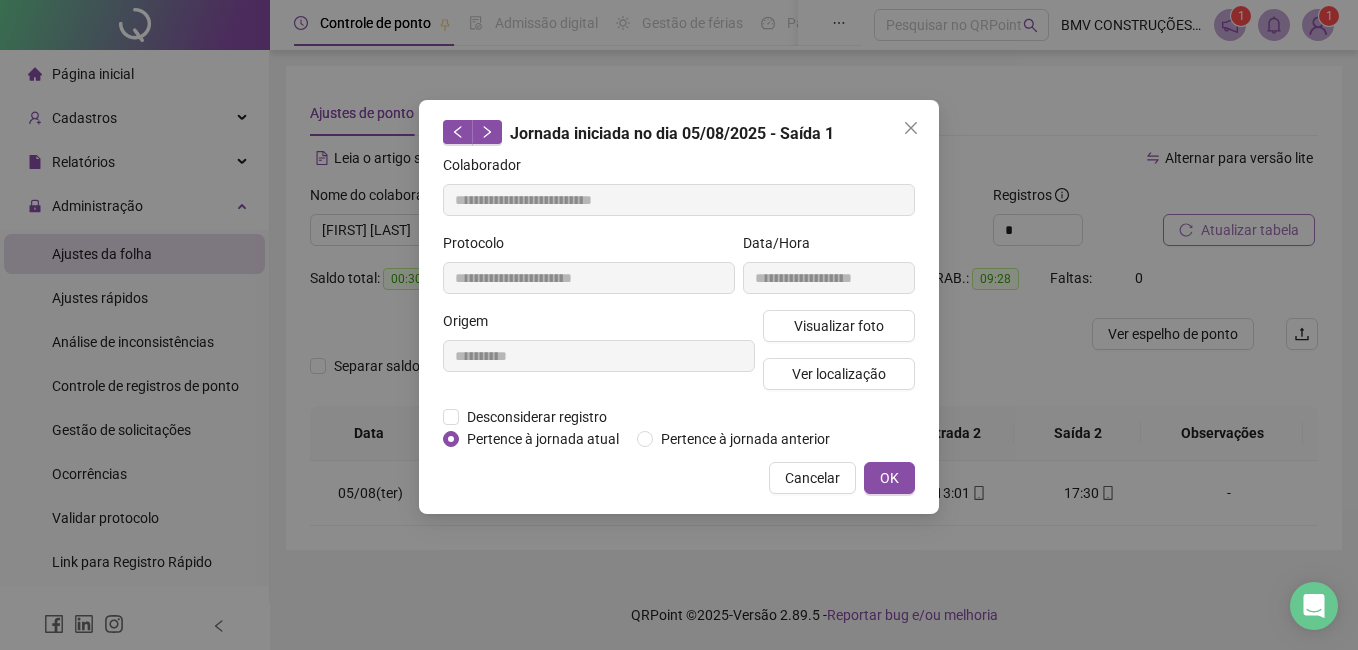 click on "Cancelar" at bounding box center (812, 478) 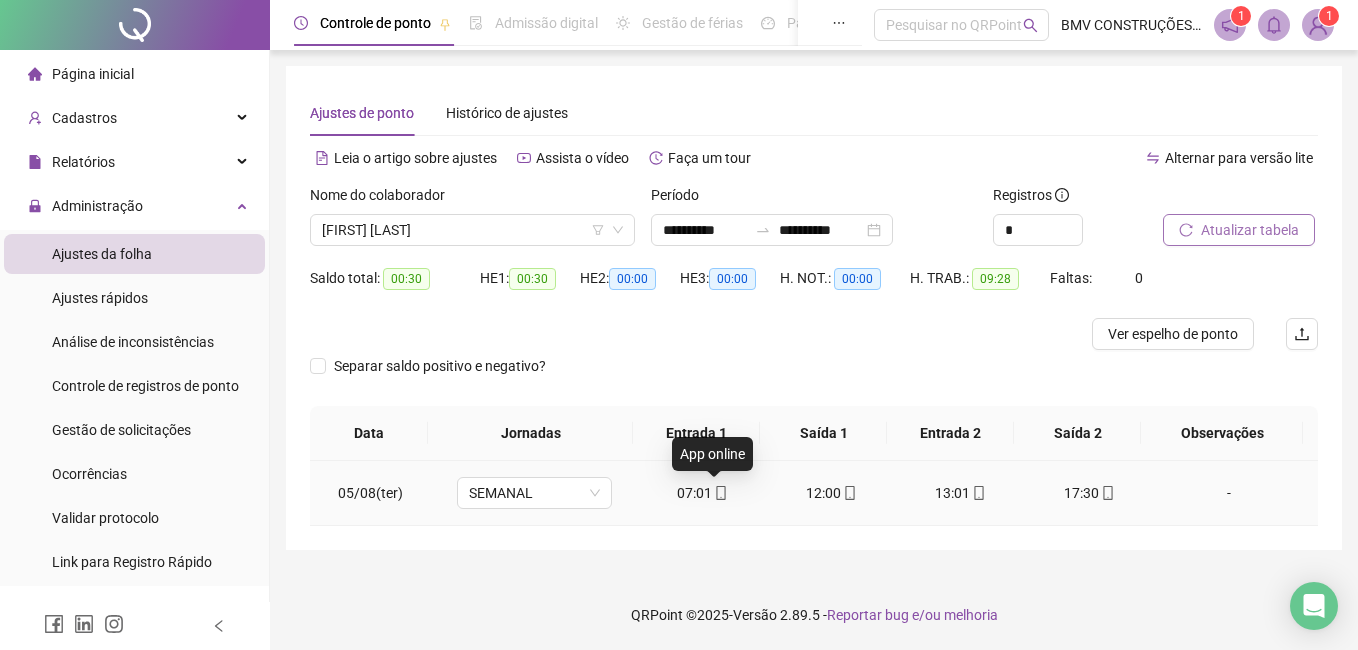 click 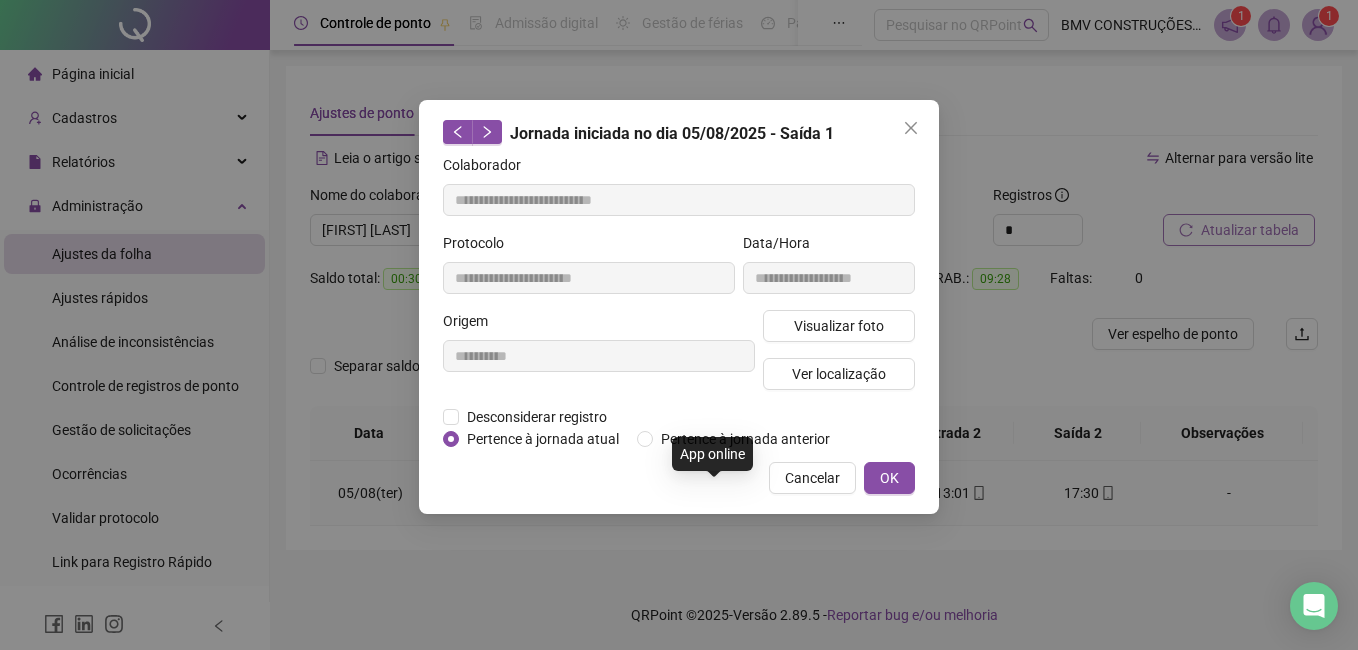 type on "**********" 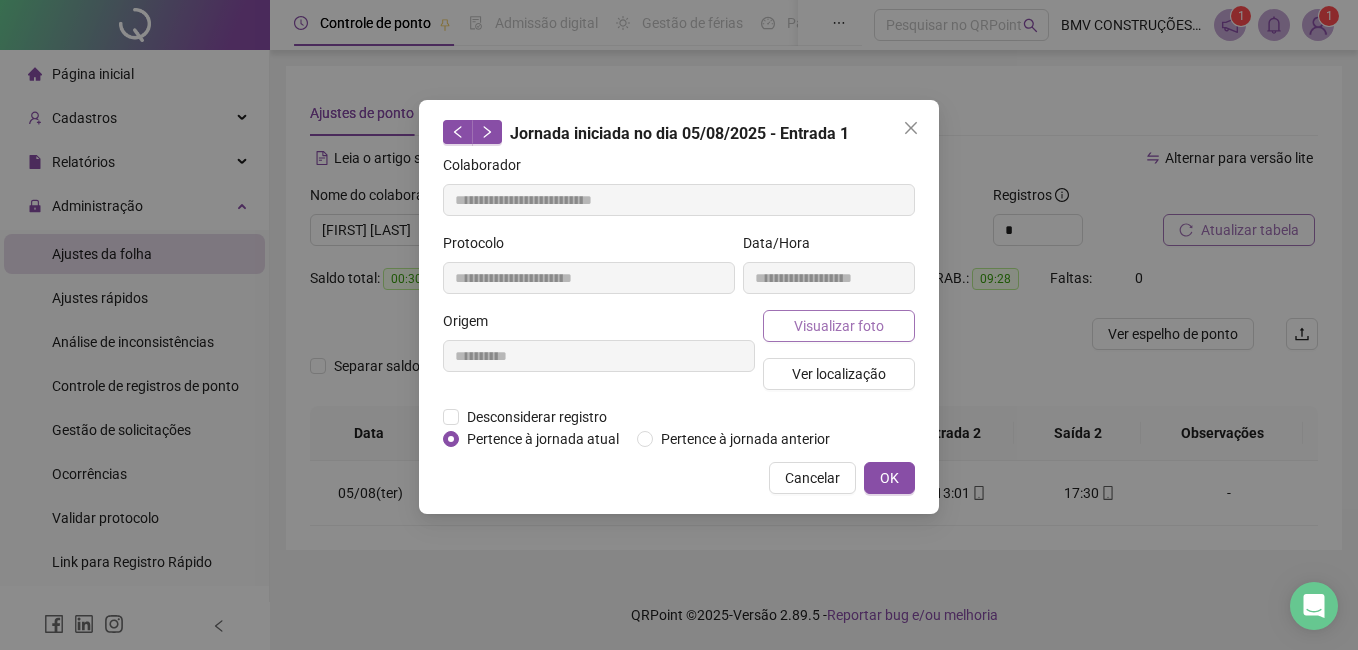 click on "Visualizar foto" at bounding box center [839, 326] 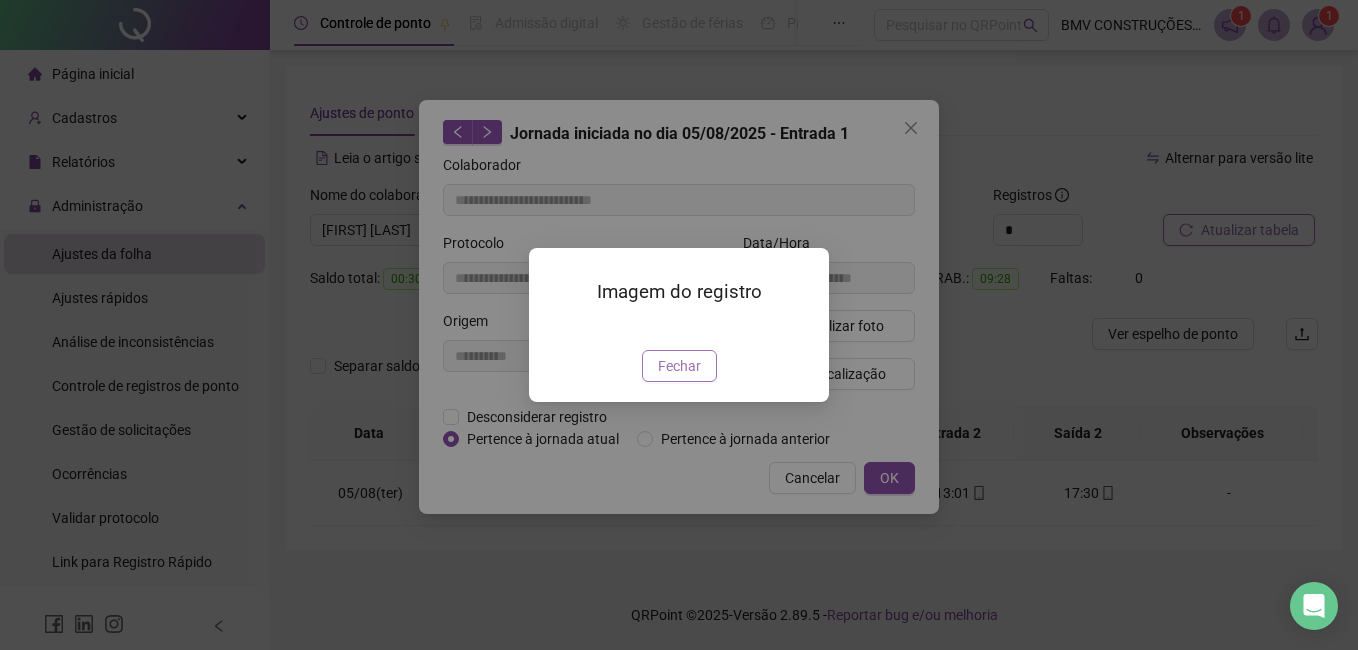 click on "Fechar" at bounding box center (679, 366) 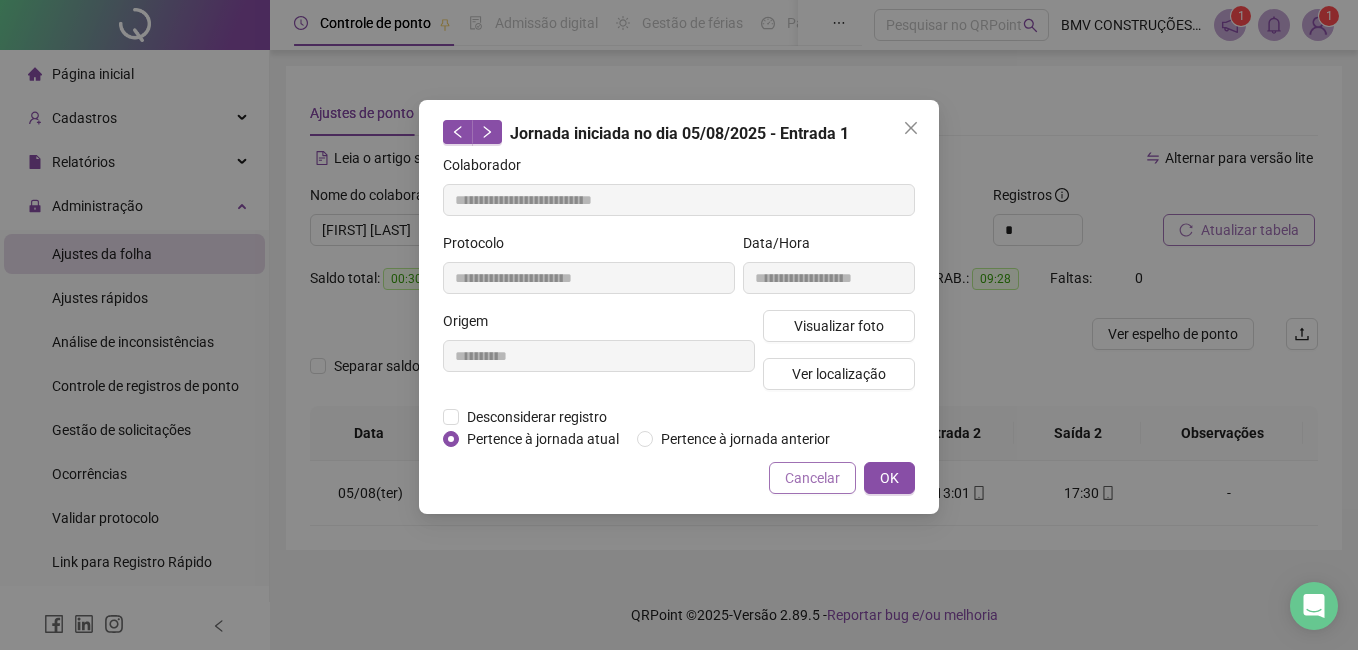 click on "Cancelar" at bounding box center [812, 478] 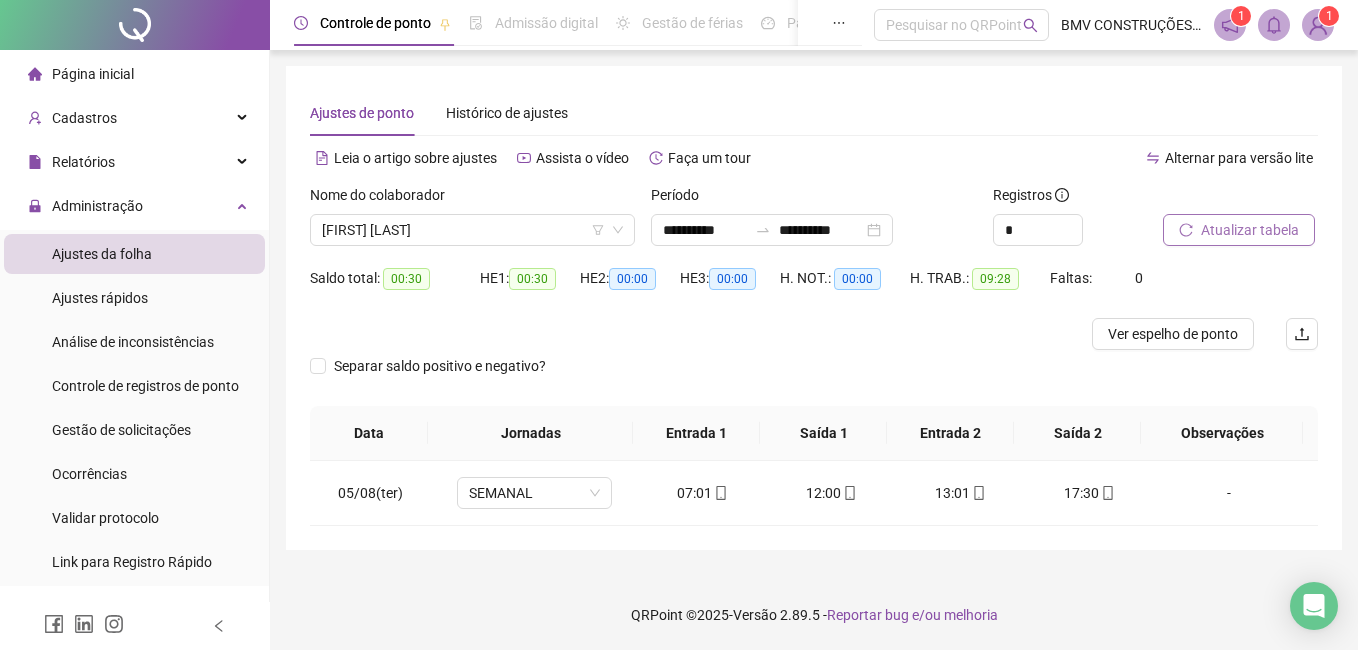click at bounding box center (1318, 25) 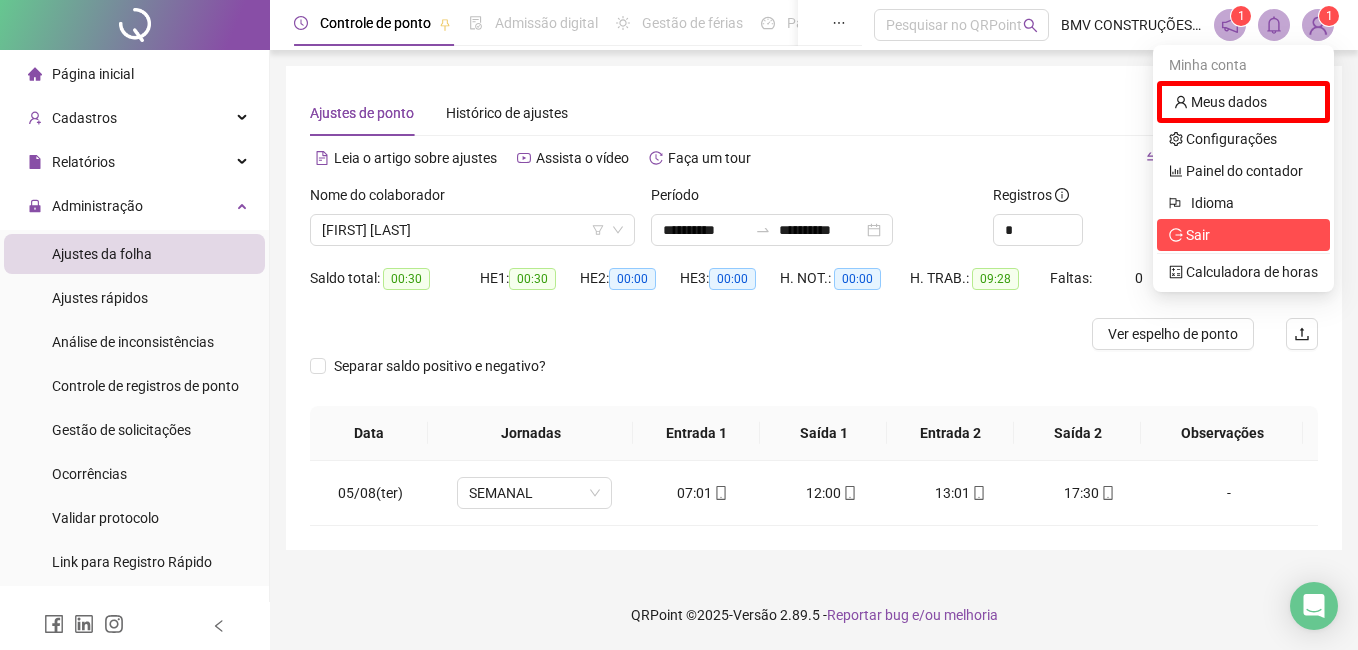 click on "Sair" at bounding box center [1243, 235] 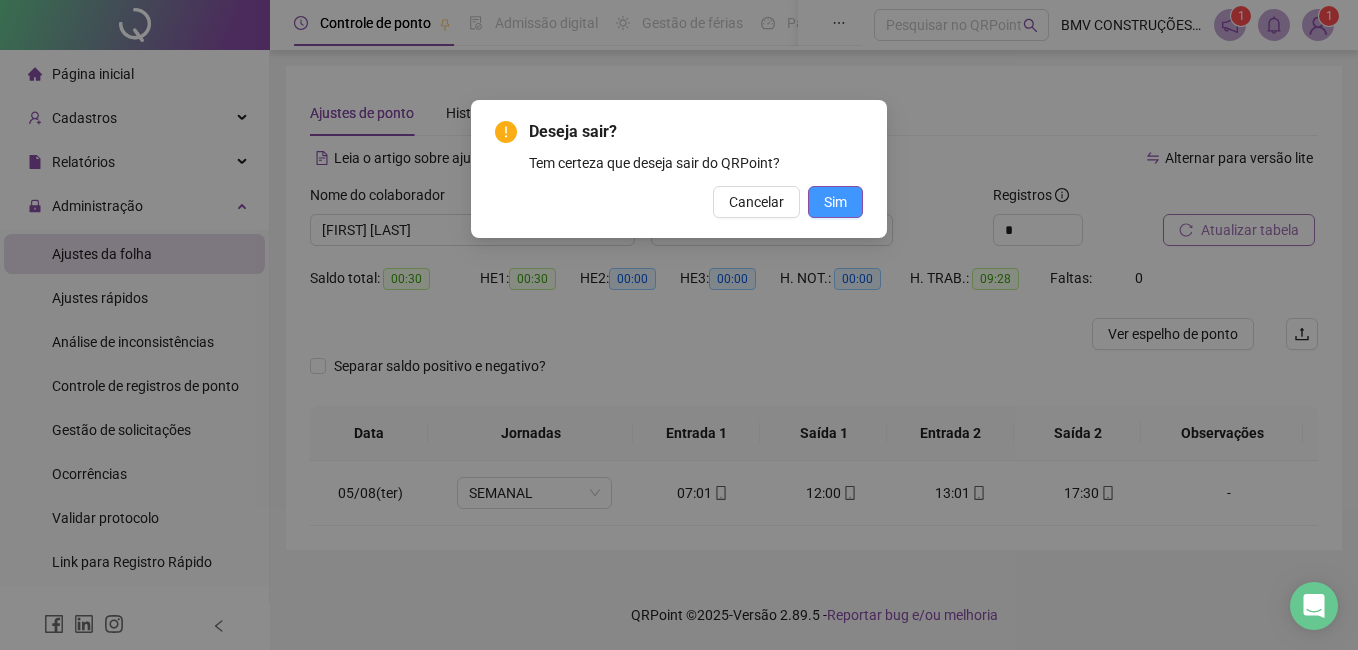 click on "Sim" at bounding box center (835, 202) 